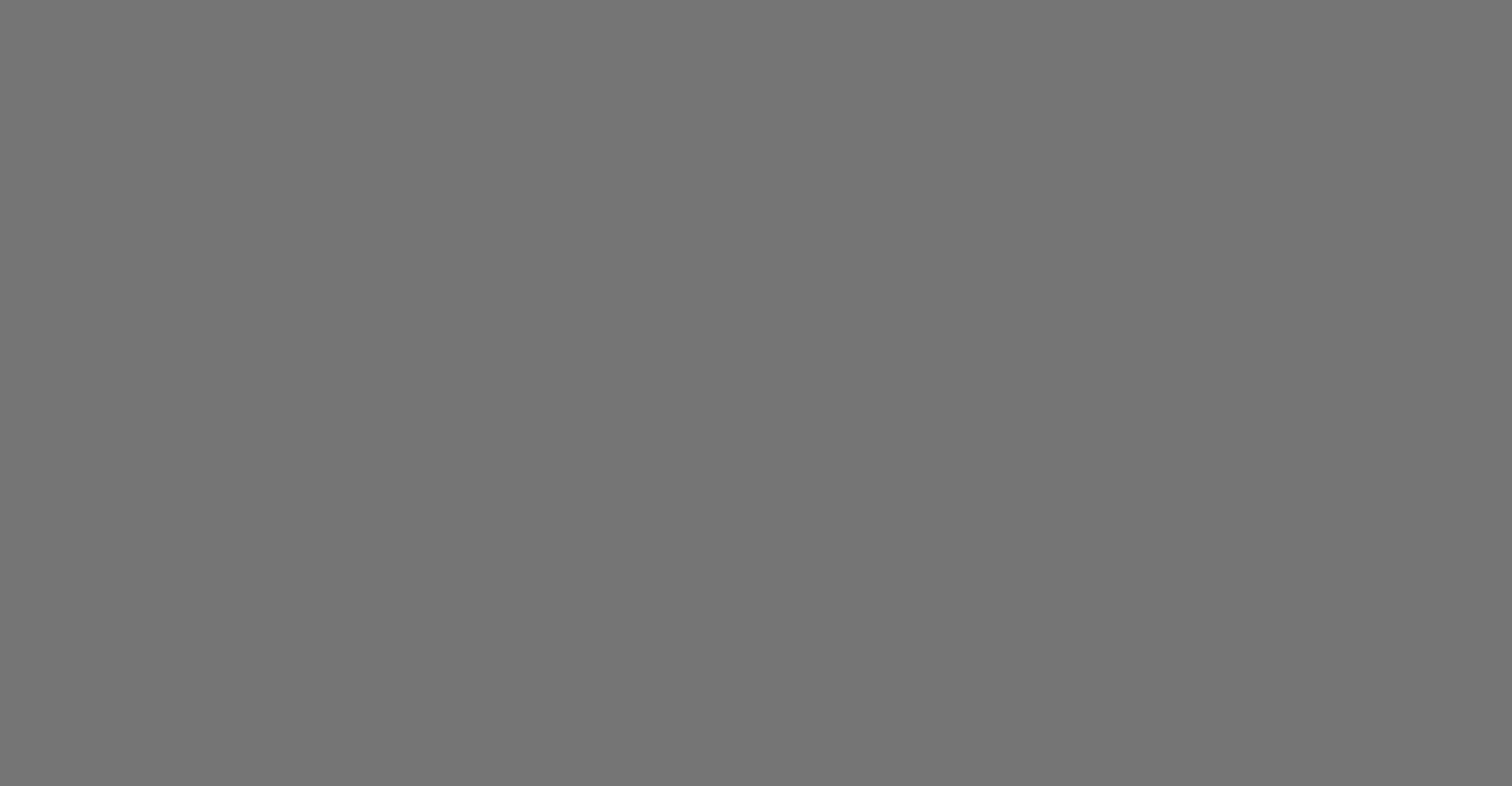 scroll, scrollTop: 0, scrollLeft: 0, axis: both 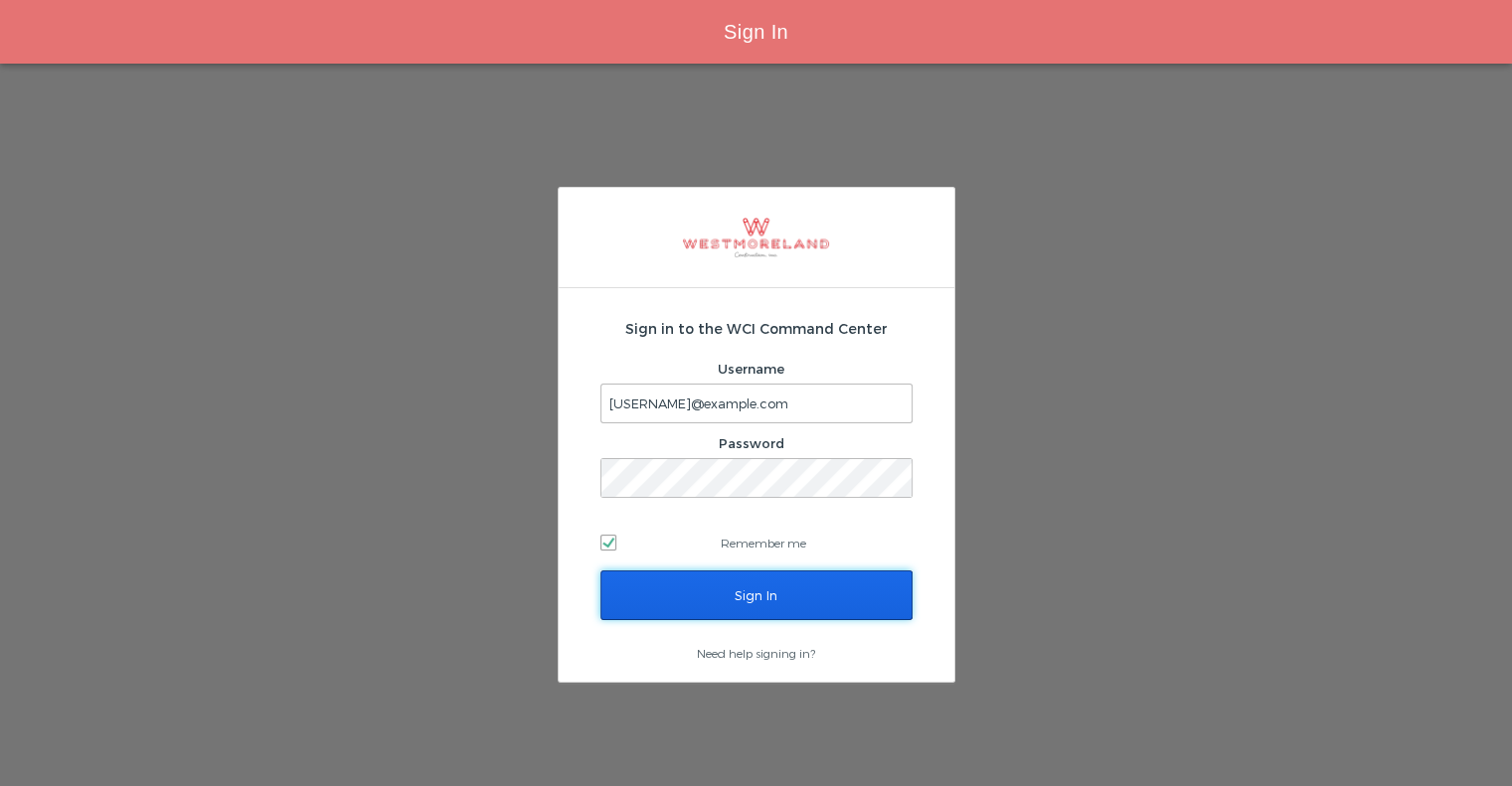 click on "Sign In" at bounding box center (756, 595) 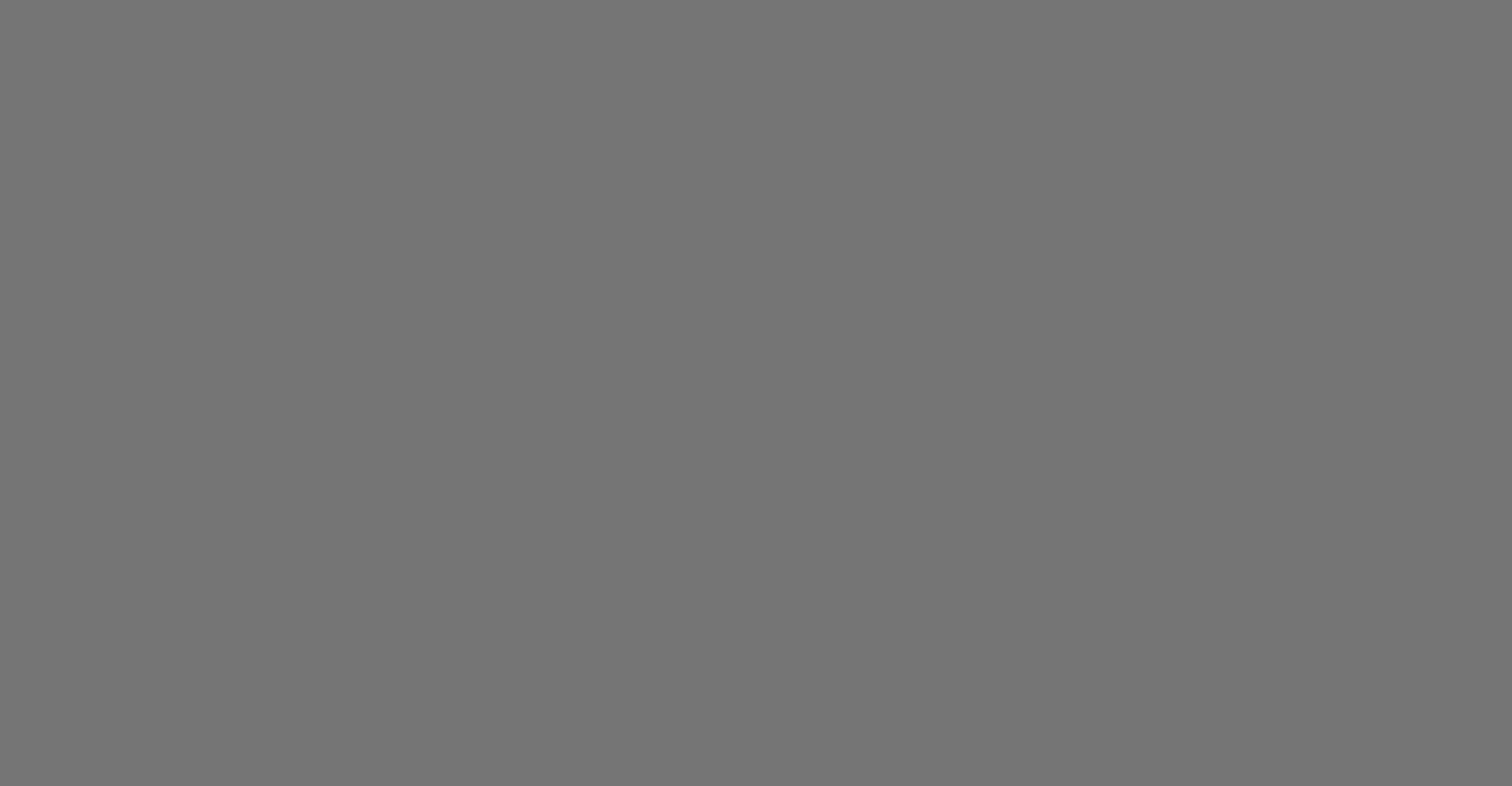 scroll, scrollTop: 0, scrollLeft: 0, axis: both 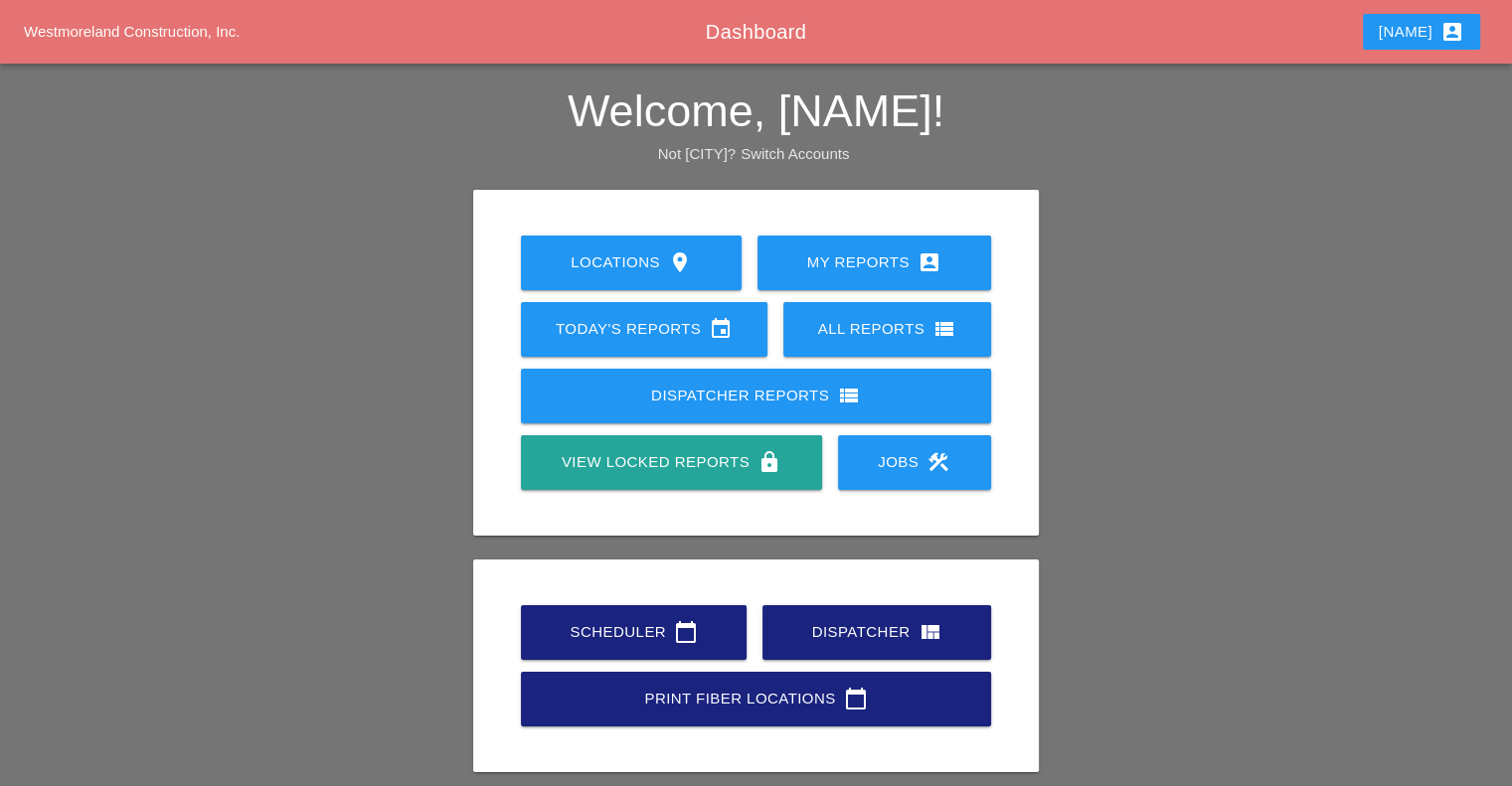 click on "[NAME] [CALENDAR_ICON]" at bounding box center [633, 632] 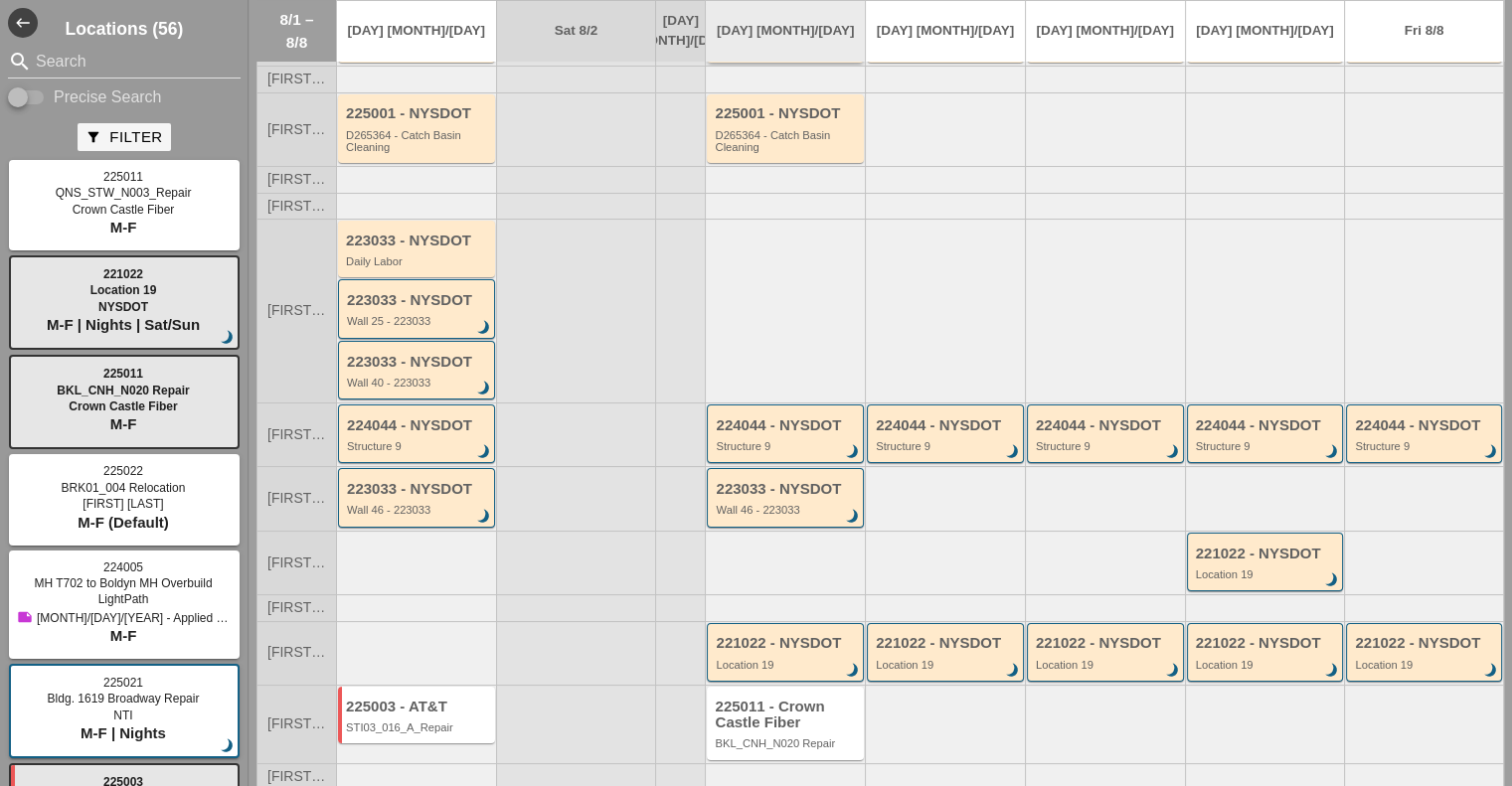 scroll, scrollTop: 167, scrollLeft: 0, axis: vertical 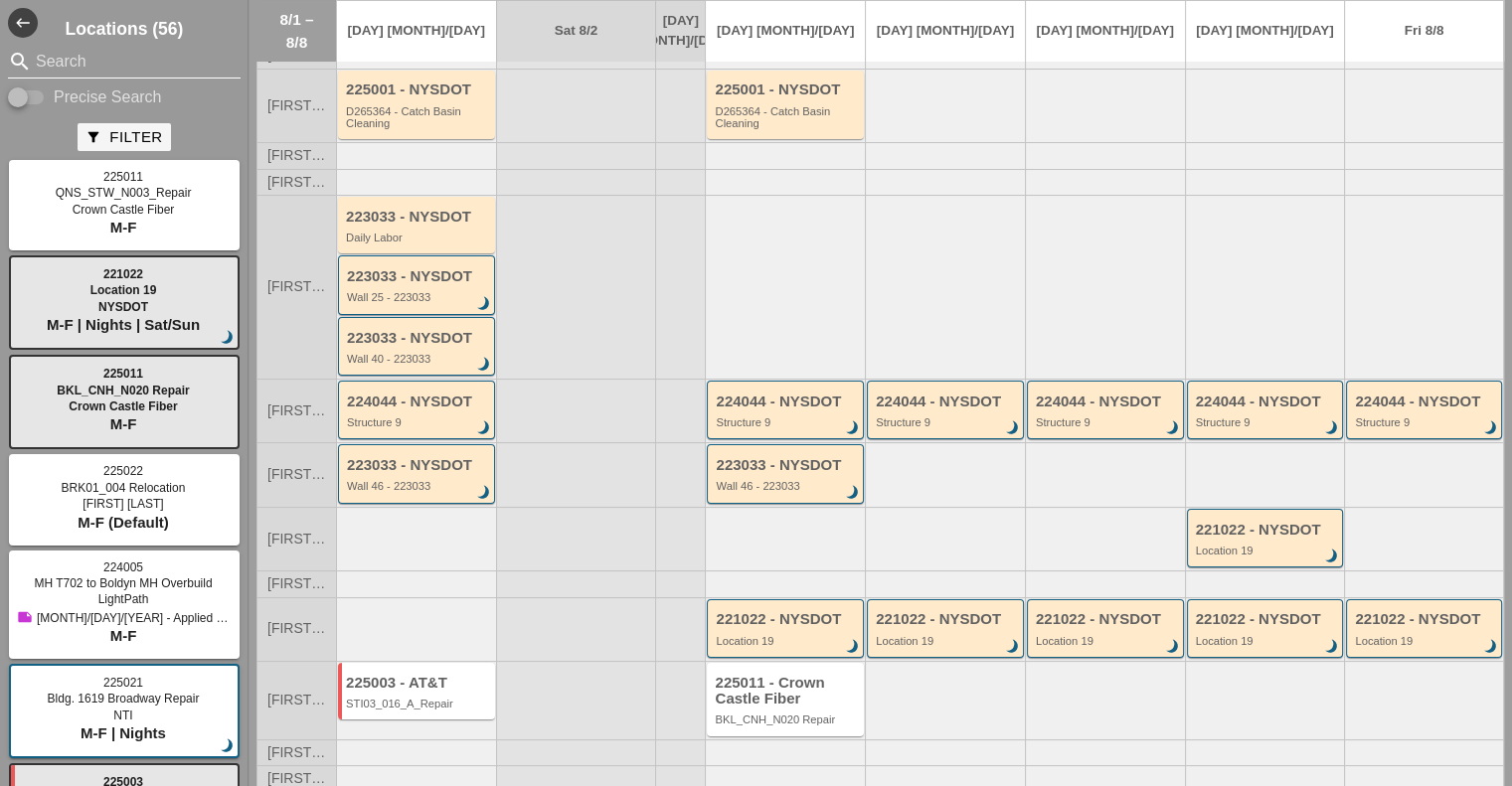 click at bounding box center (124, 62) 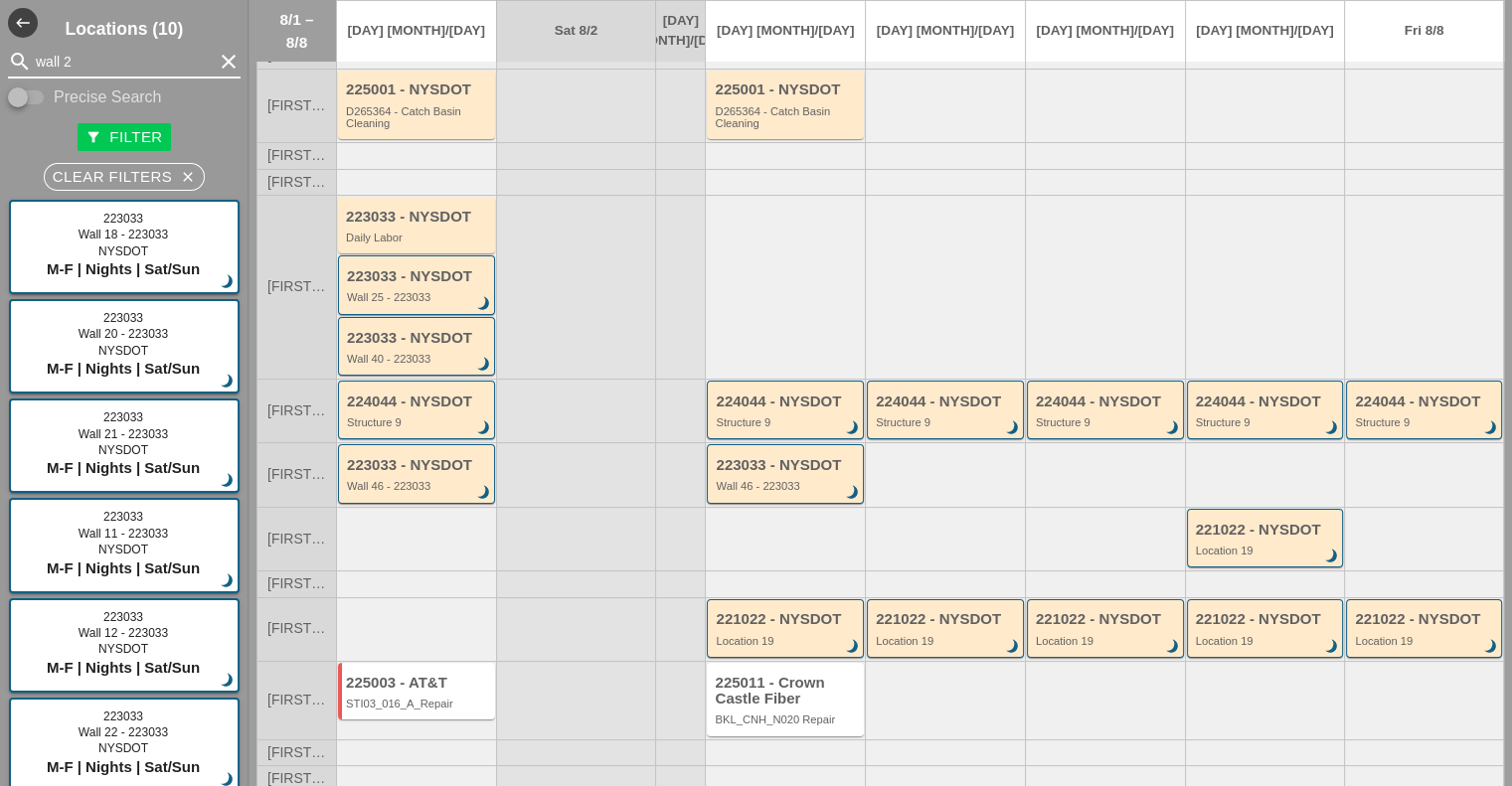 type on "wall 25" 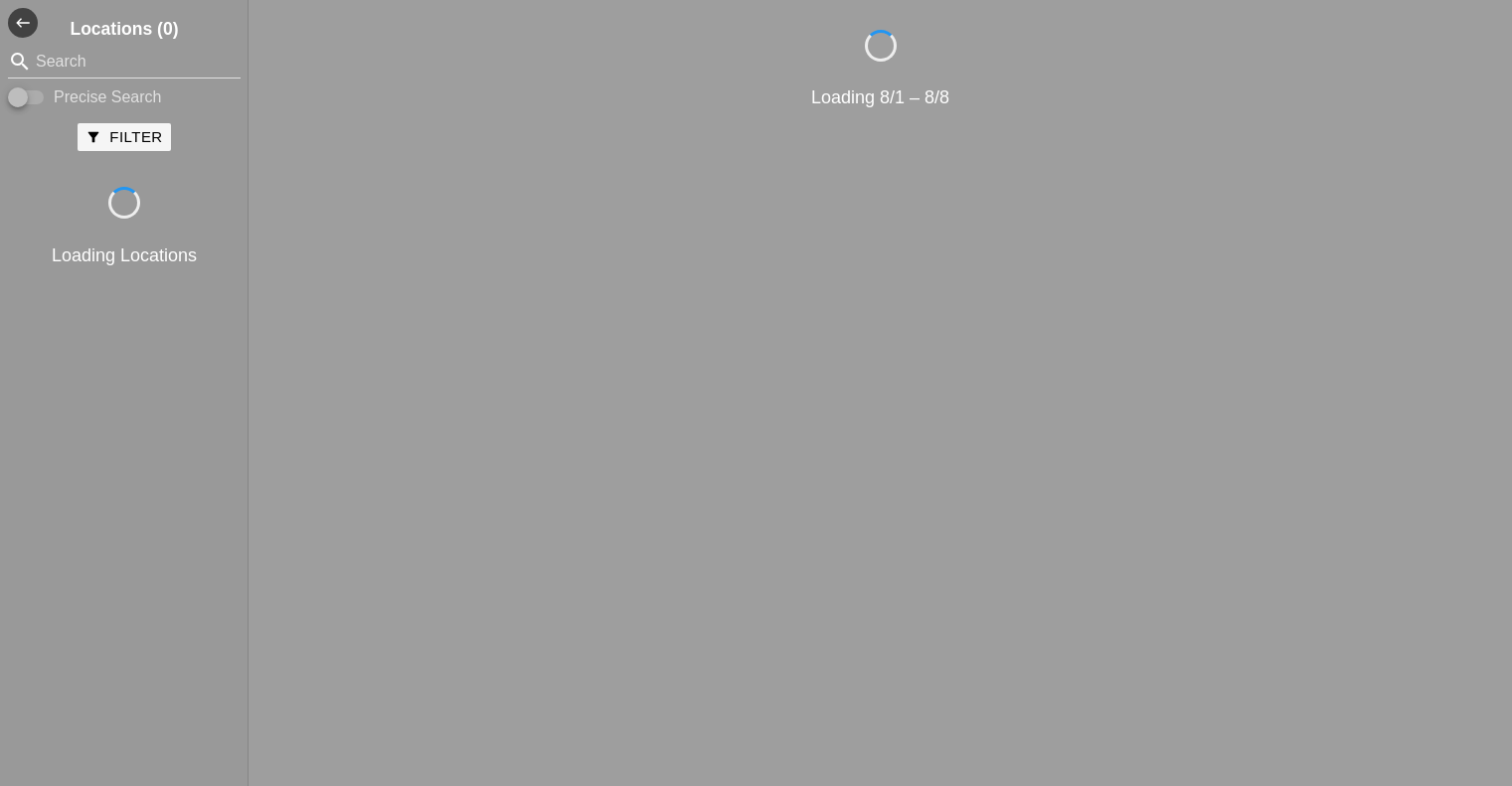 scroll, scrollTop: 0, scrollLeft: 0, axis: both 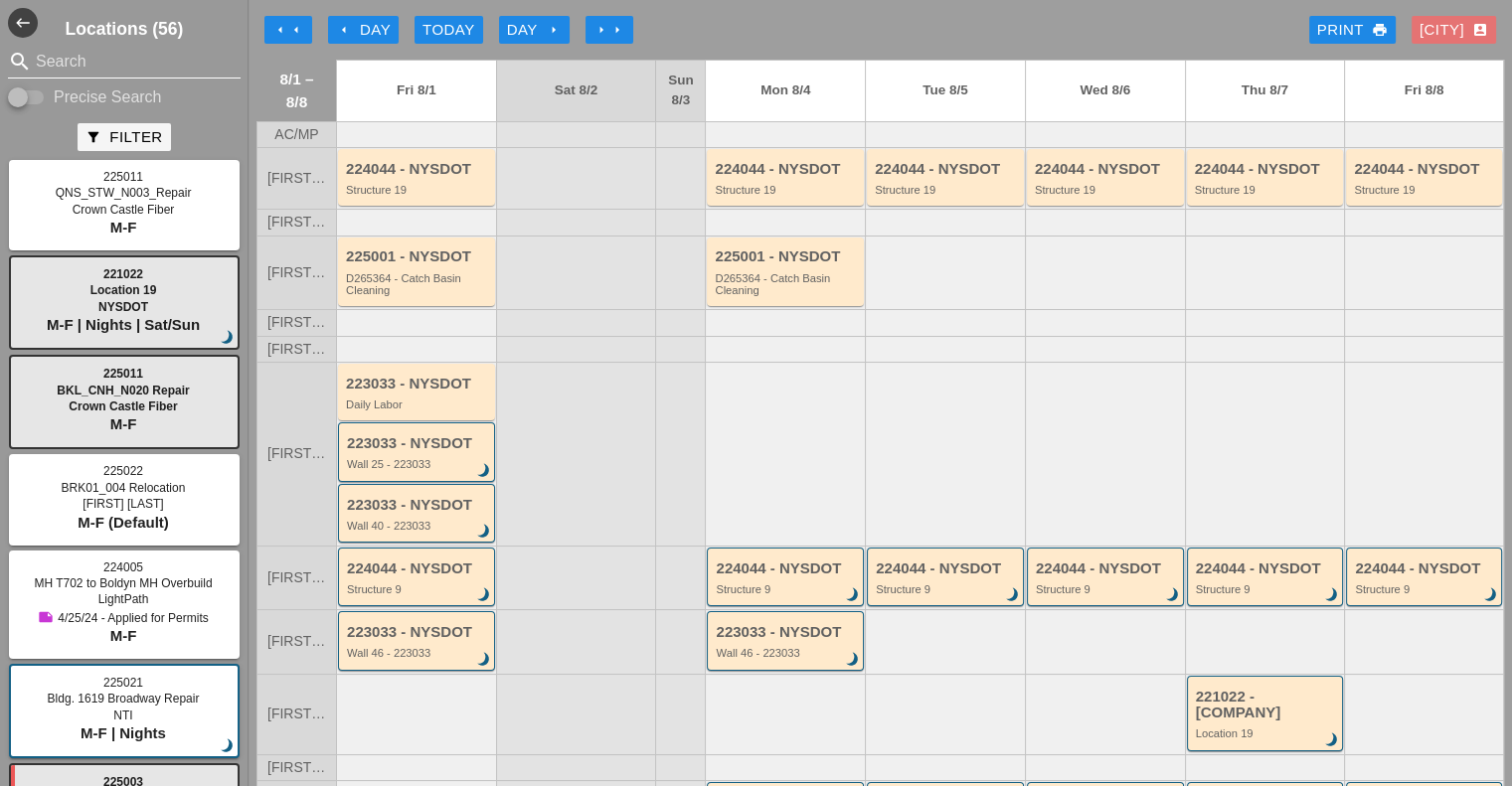 click at bounding box center (124, 62) 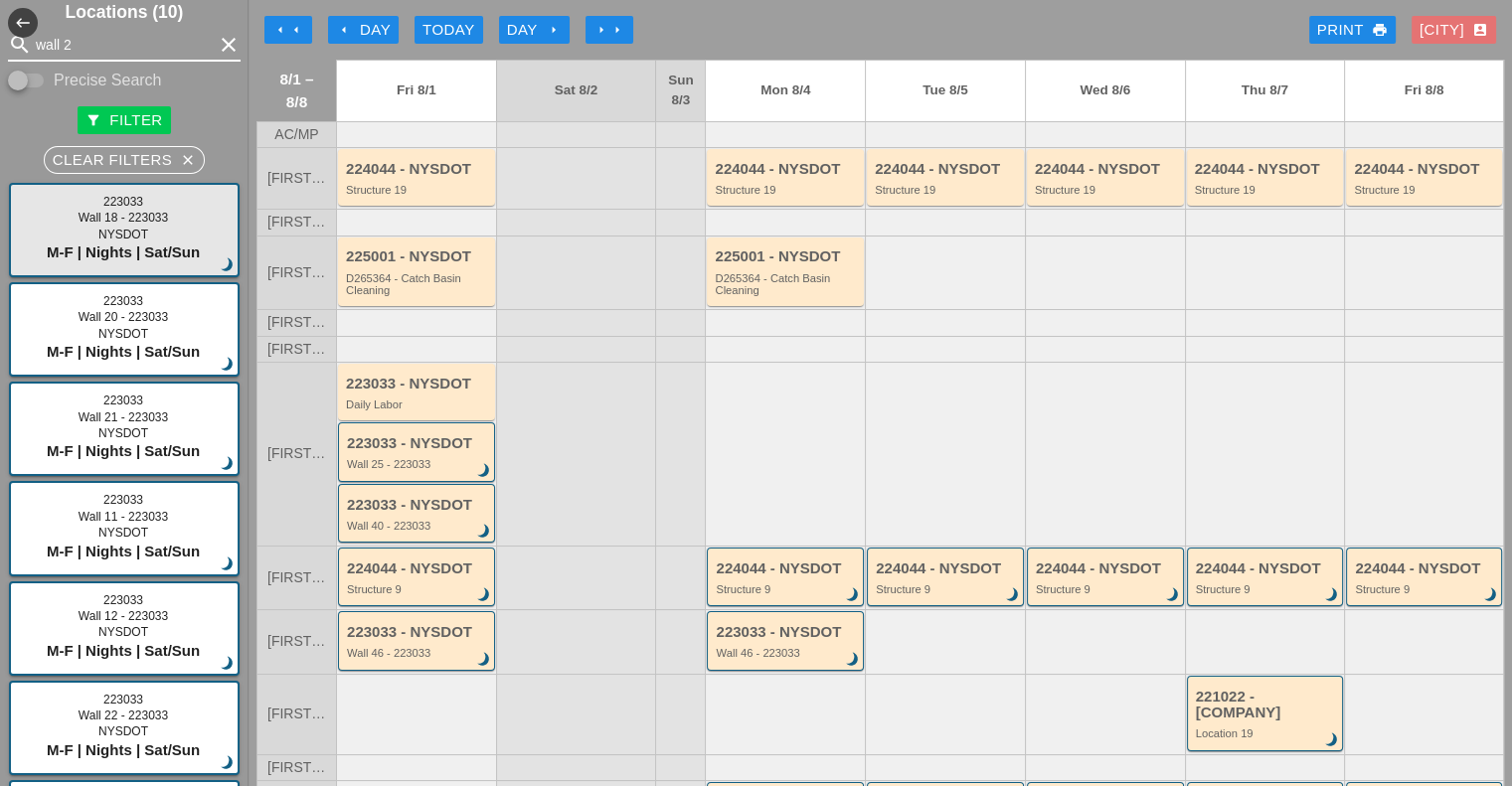 scroll, scrollTop: 0, scrollLeft: 0, axis: both 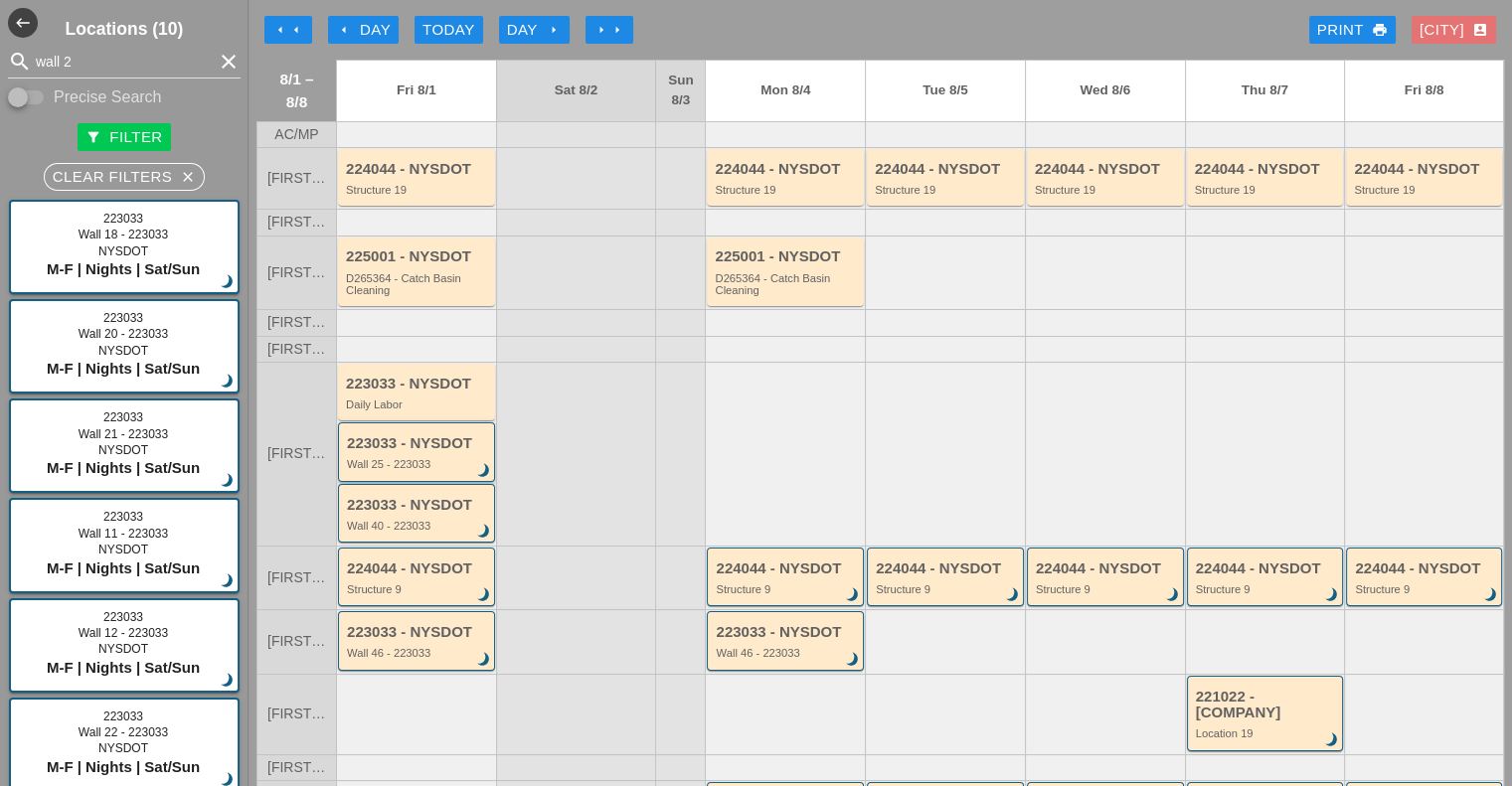 click on "Wall 25 - 223033" at bounding box center [418, 464] 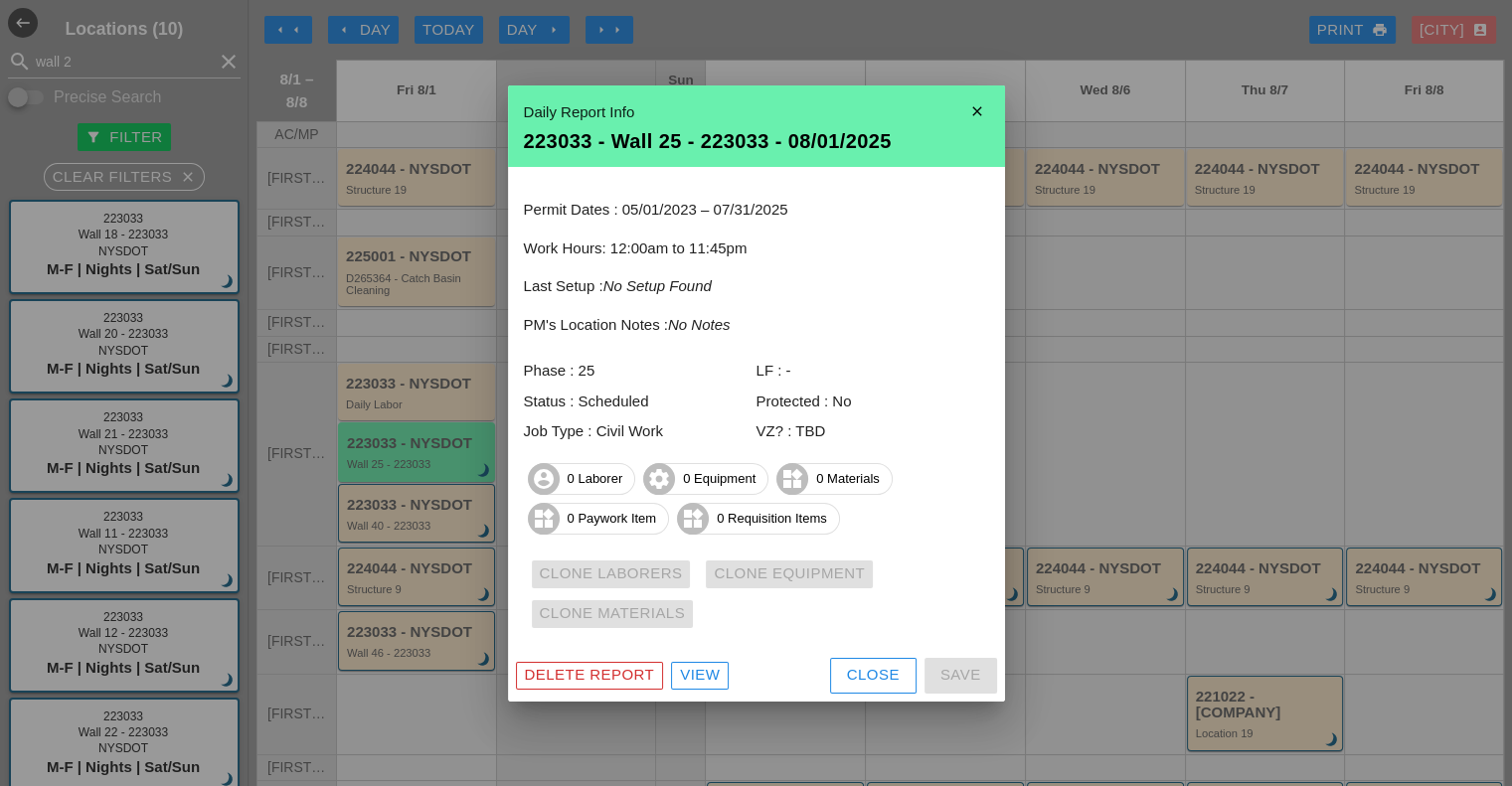 click at bounding box center [756, 393] 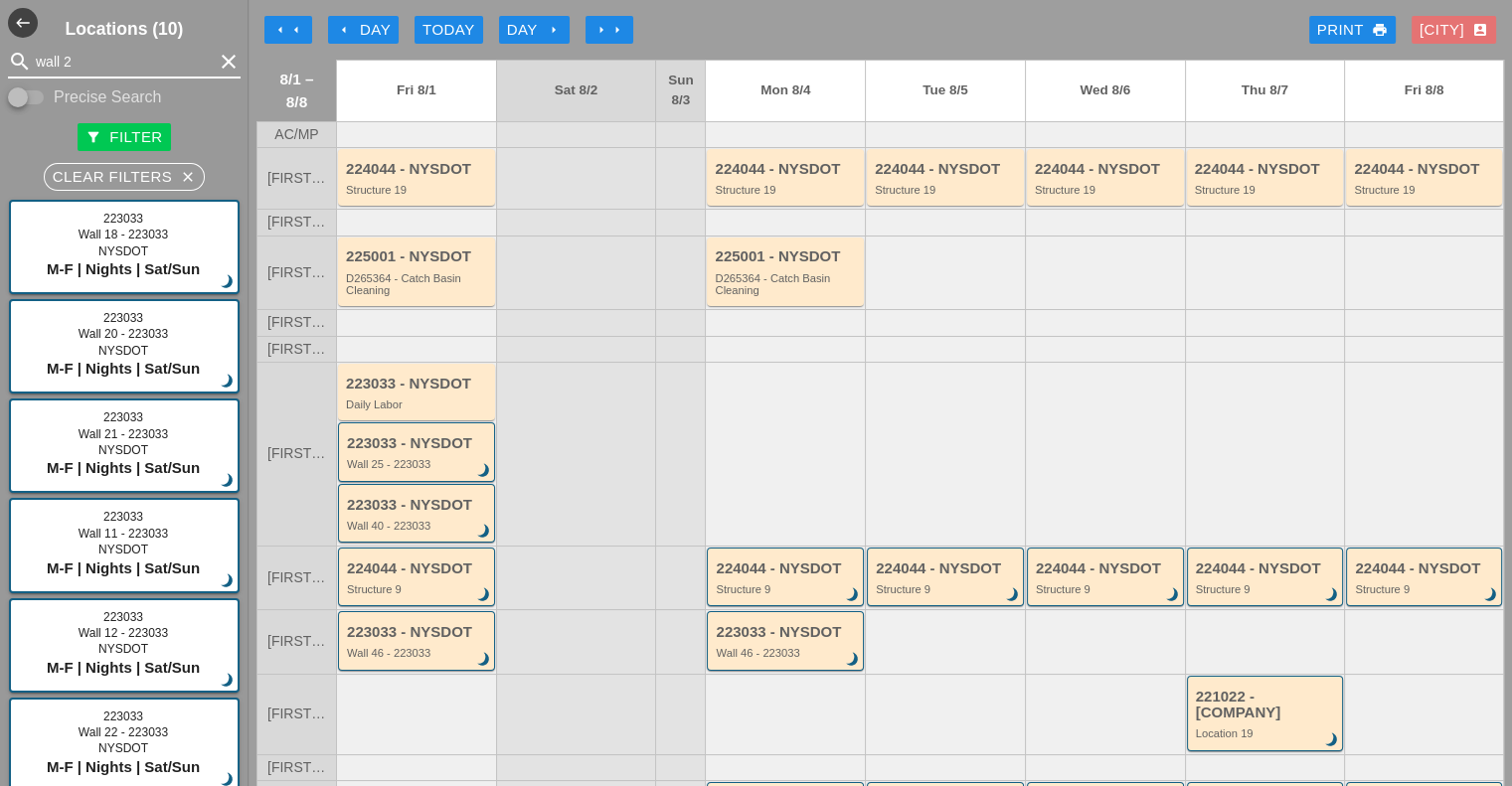 drag, startPoint x: 92, startPoint y: 57, endPoint x: 35, endPoint y: 57, distance: 57 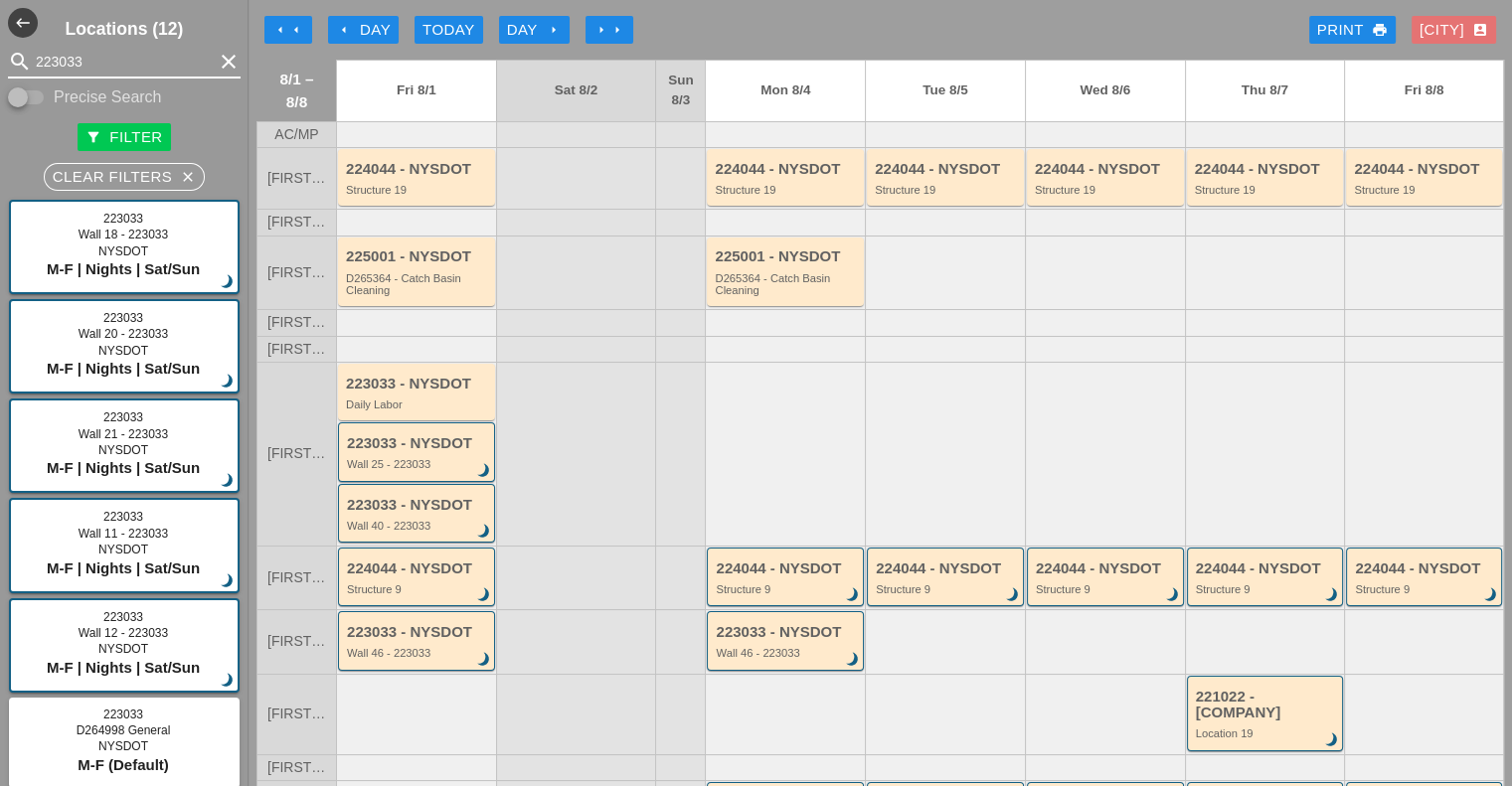 scroll, scrollTop: 0, scrollLeft: 0, axis: both 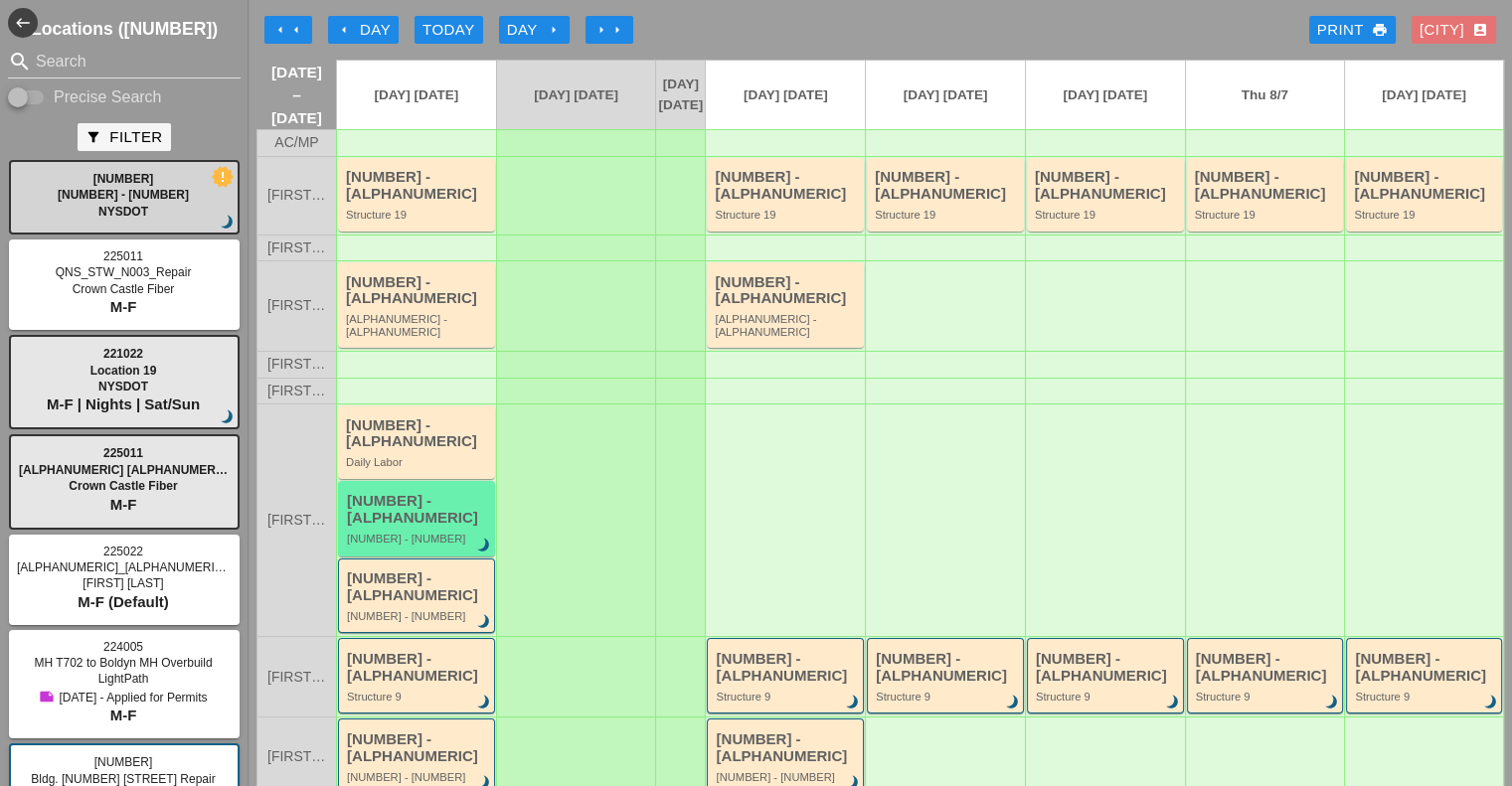 type 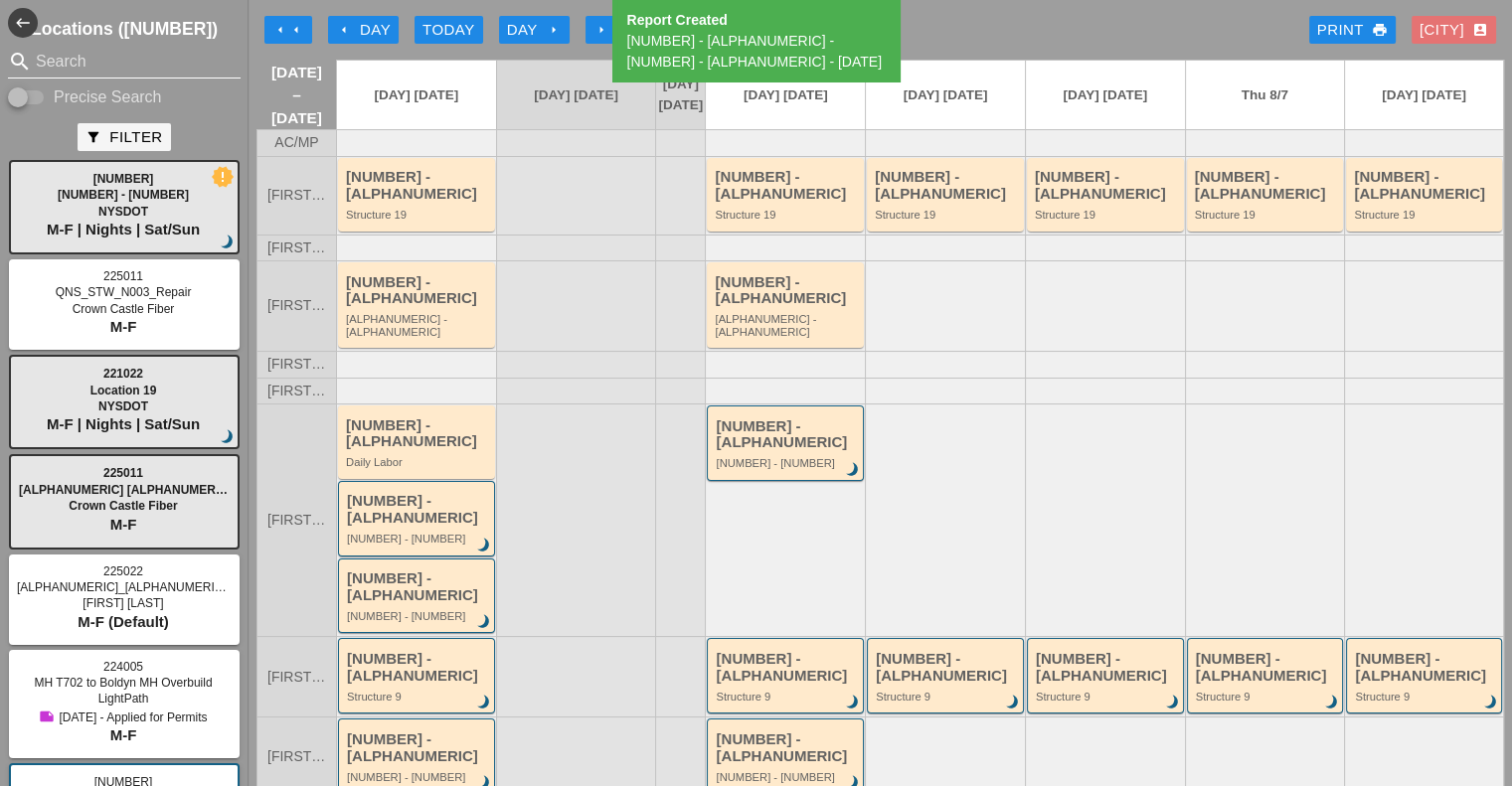 click at bounding box center (124, 62) 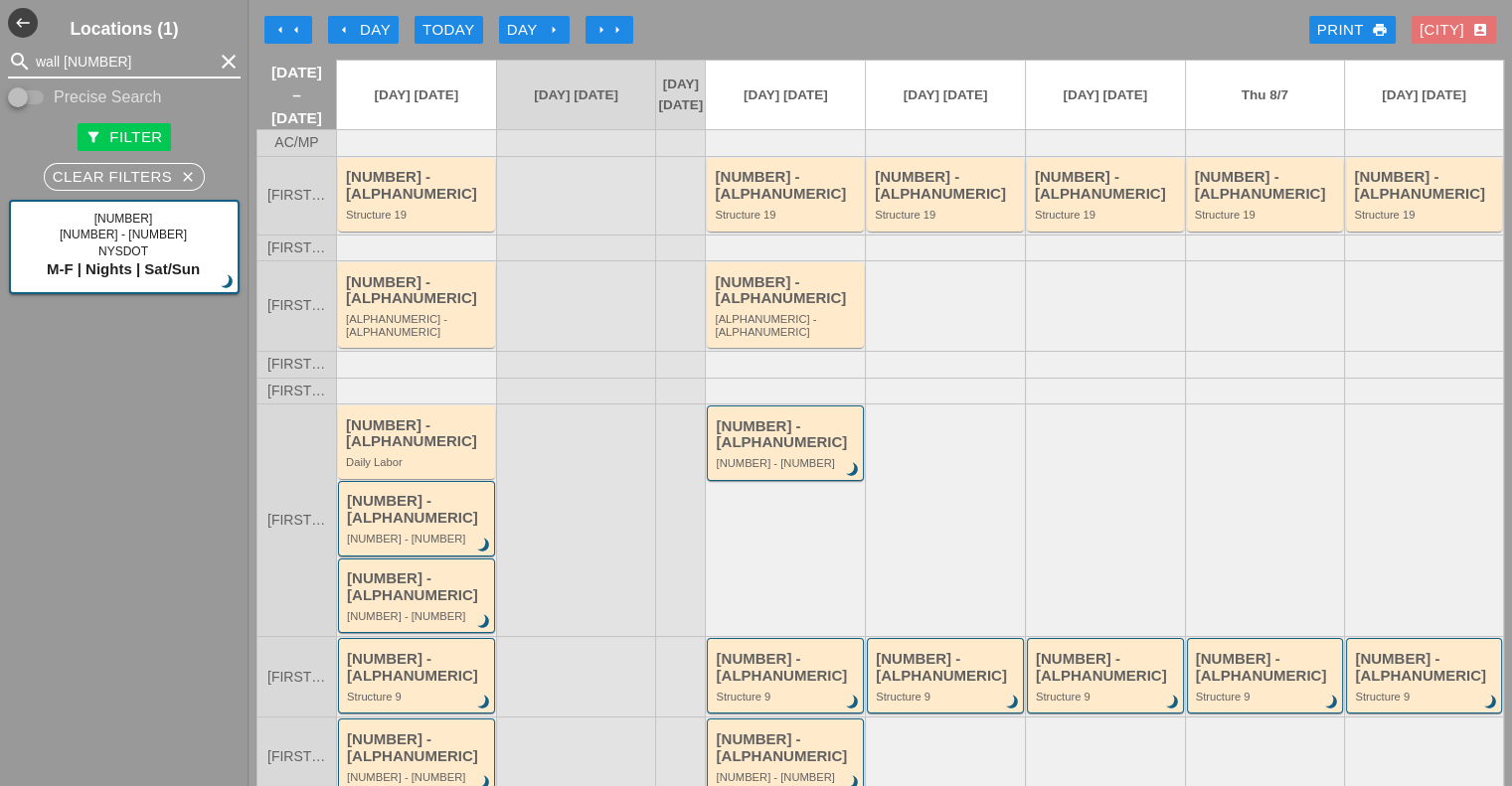 type on "wall [NUMBER]" 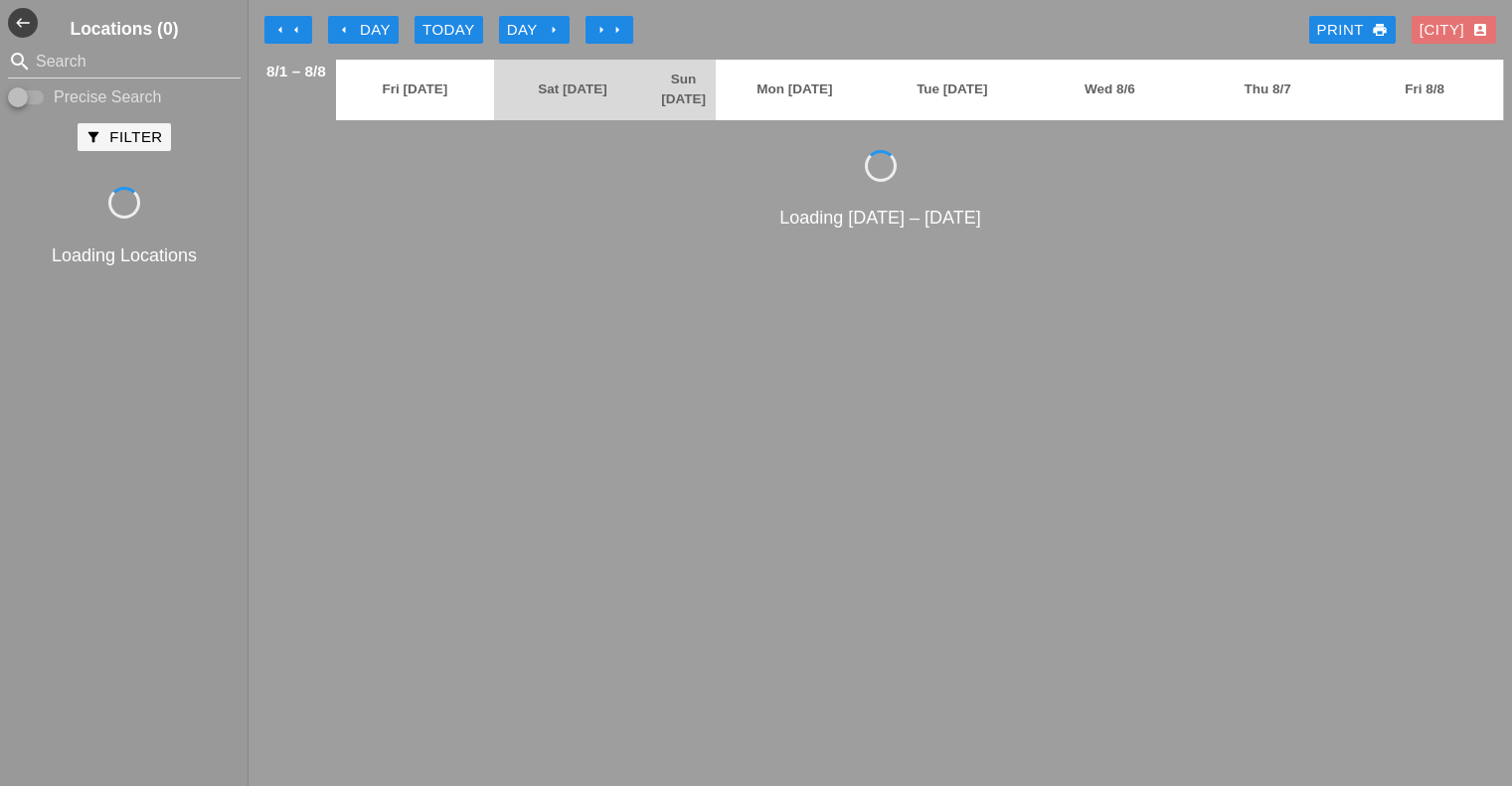 scroll, scrollTop: 0, scrollLeft: 0, axis: both 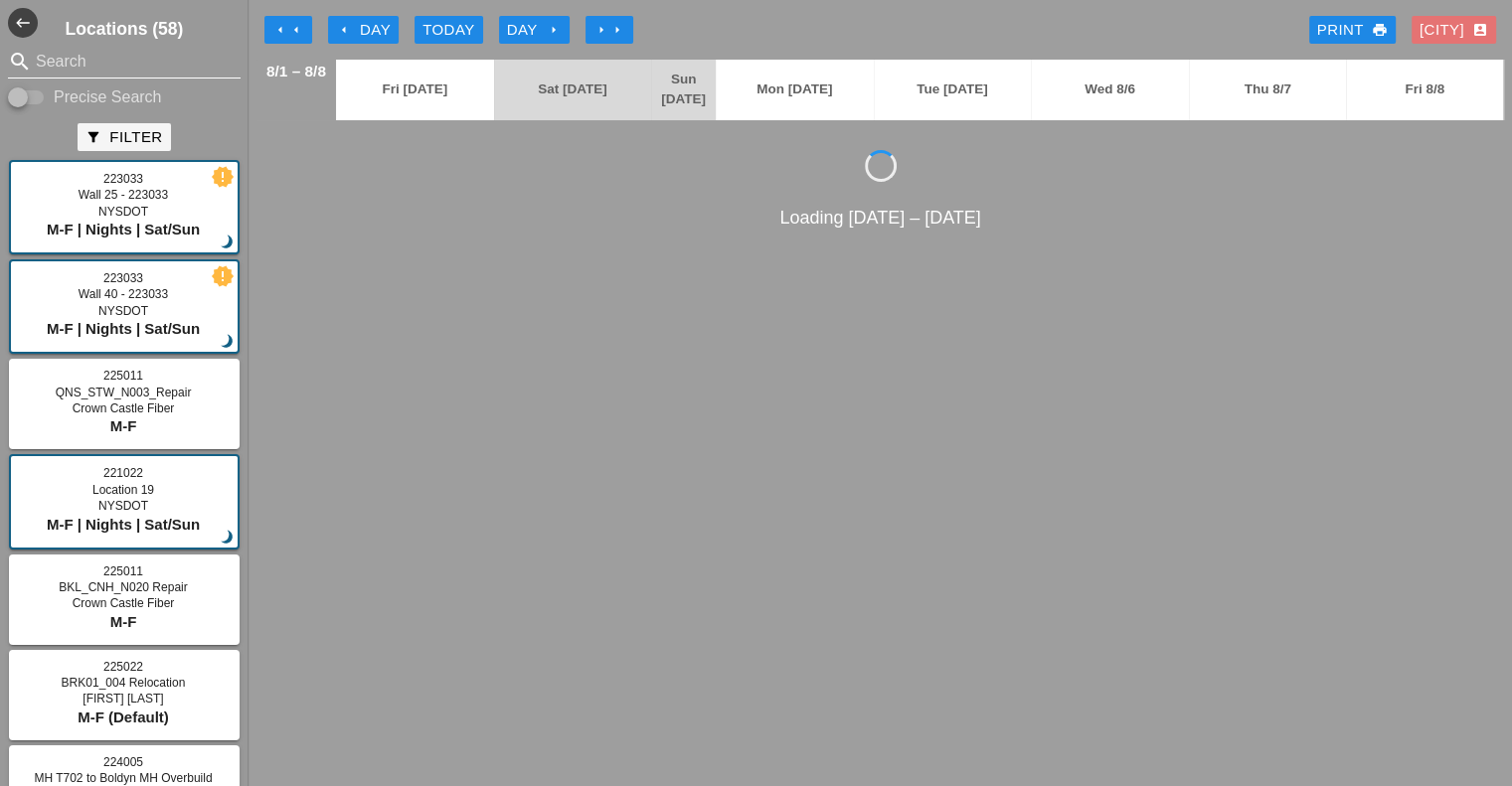 click at bounding box center (124, 62) 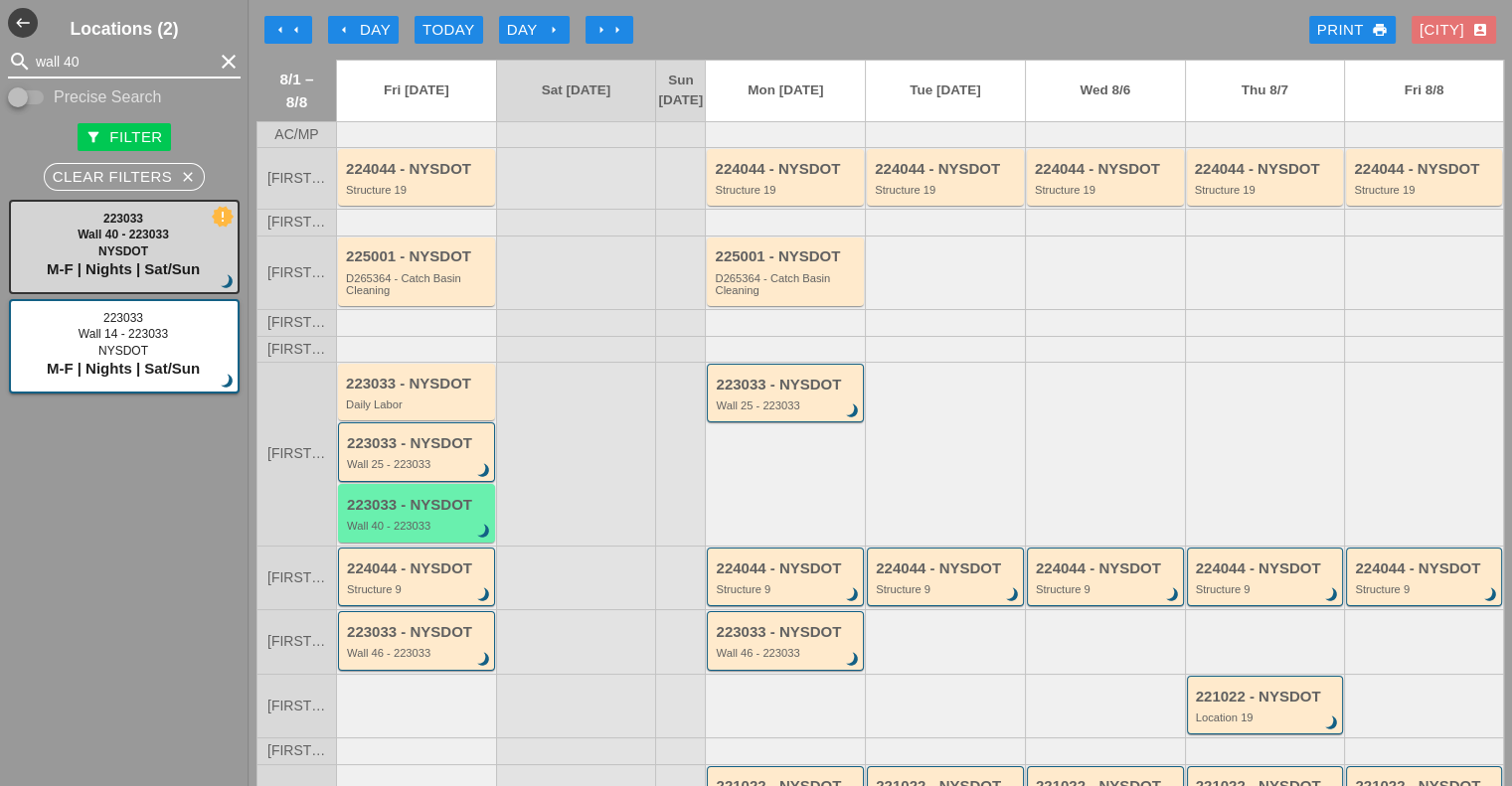 type on "wall 40" 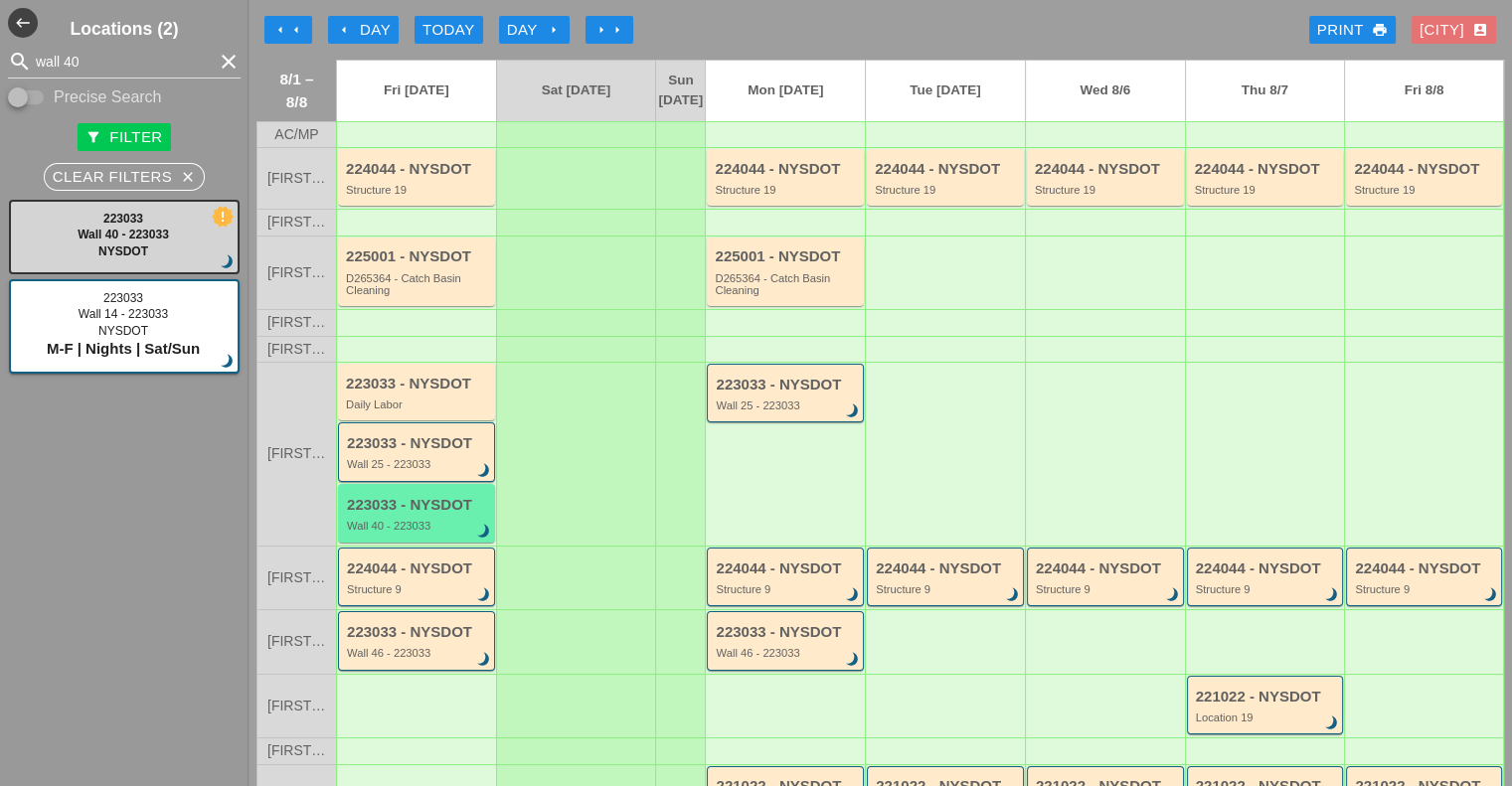 type 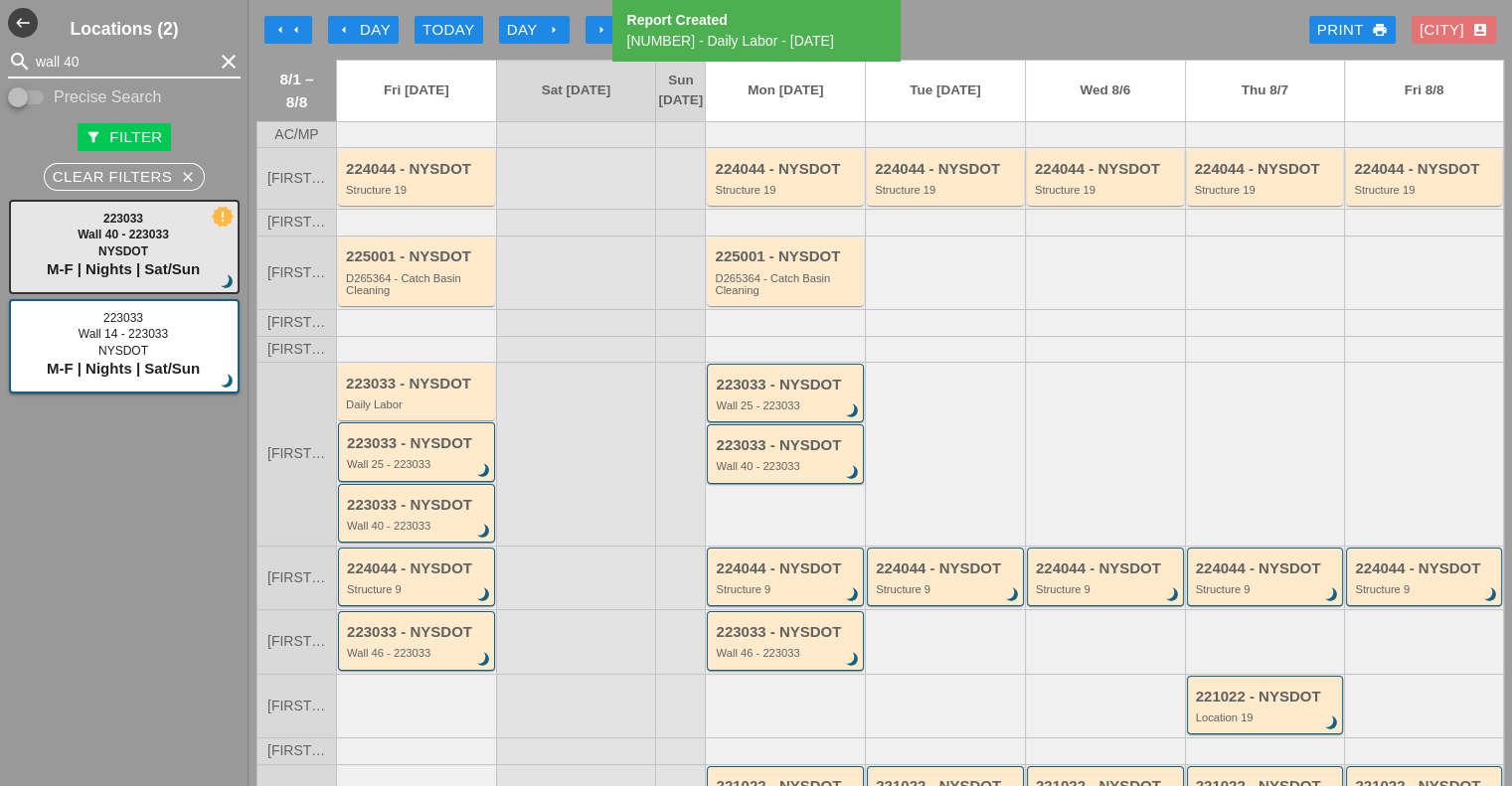 click on "wall 40" at bounding box center (124, 62) 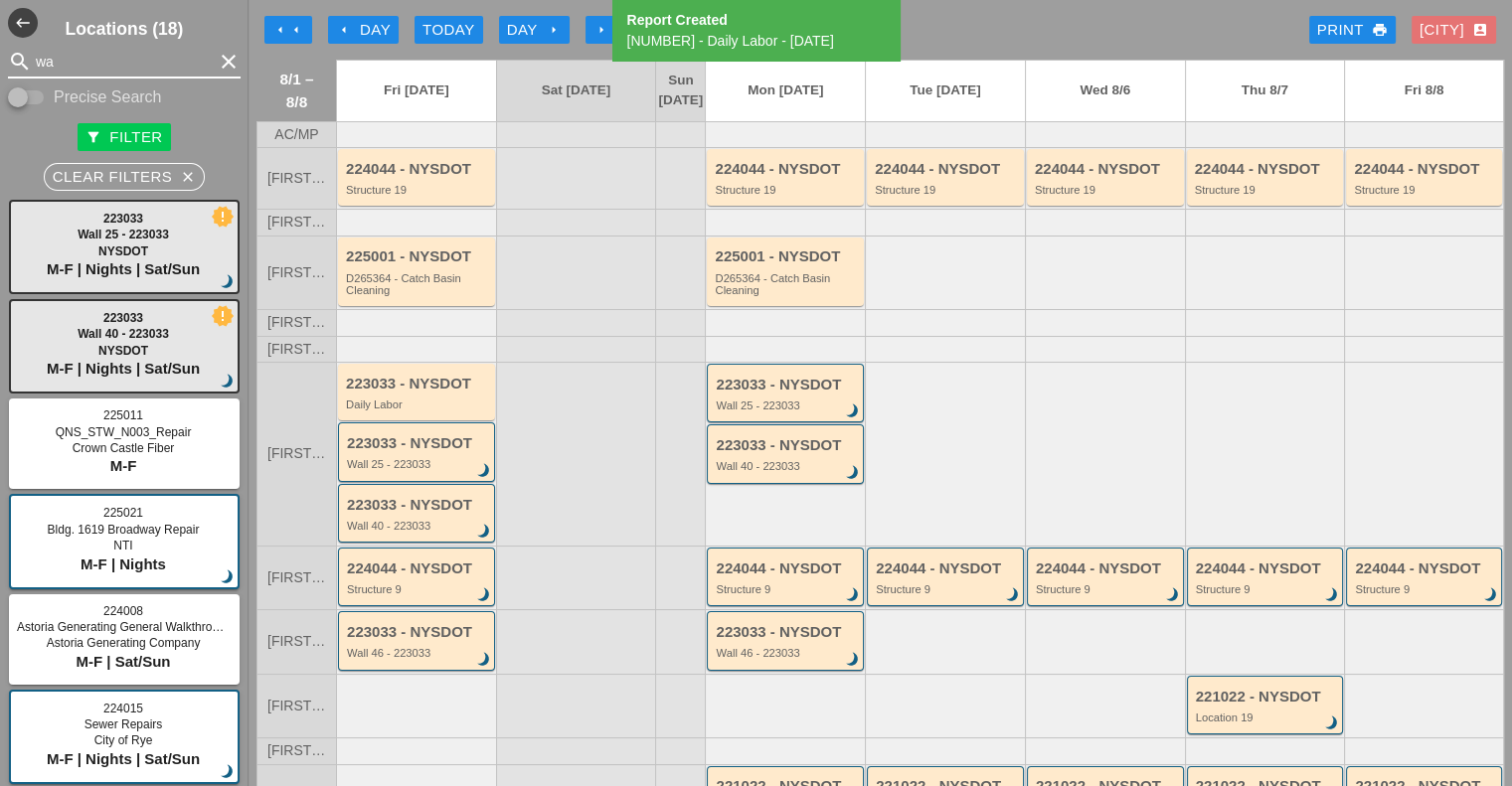 type on "w" 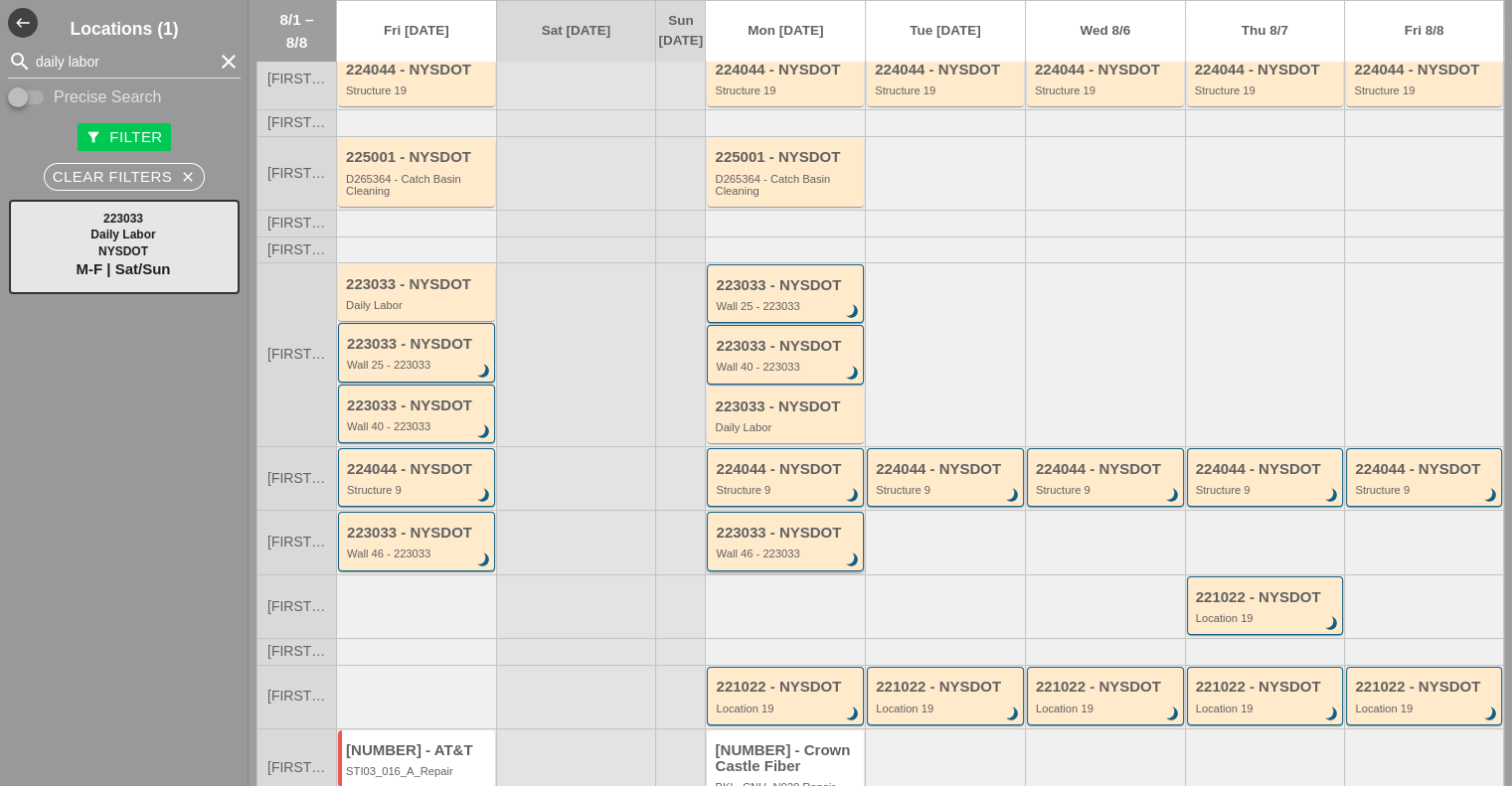 scroll, scrollTop: 167, scrollLeft: 0, axis: vertical 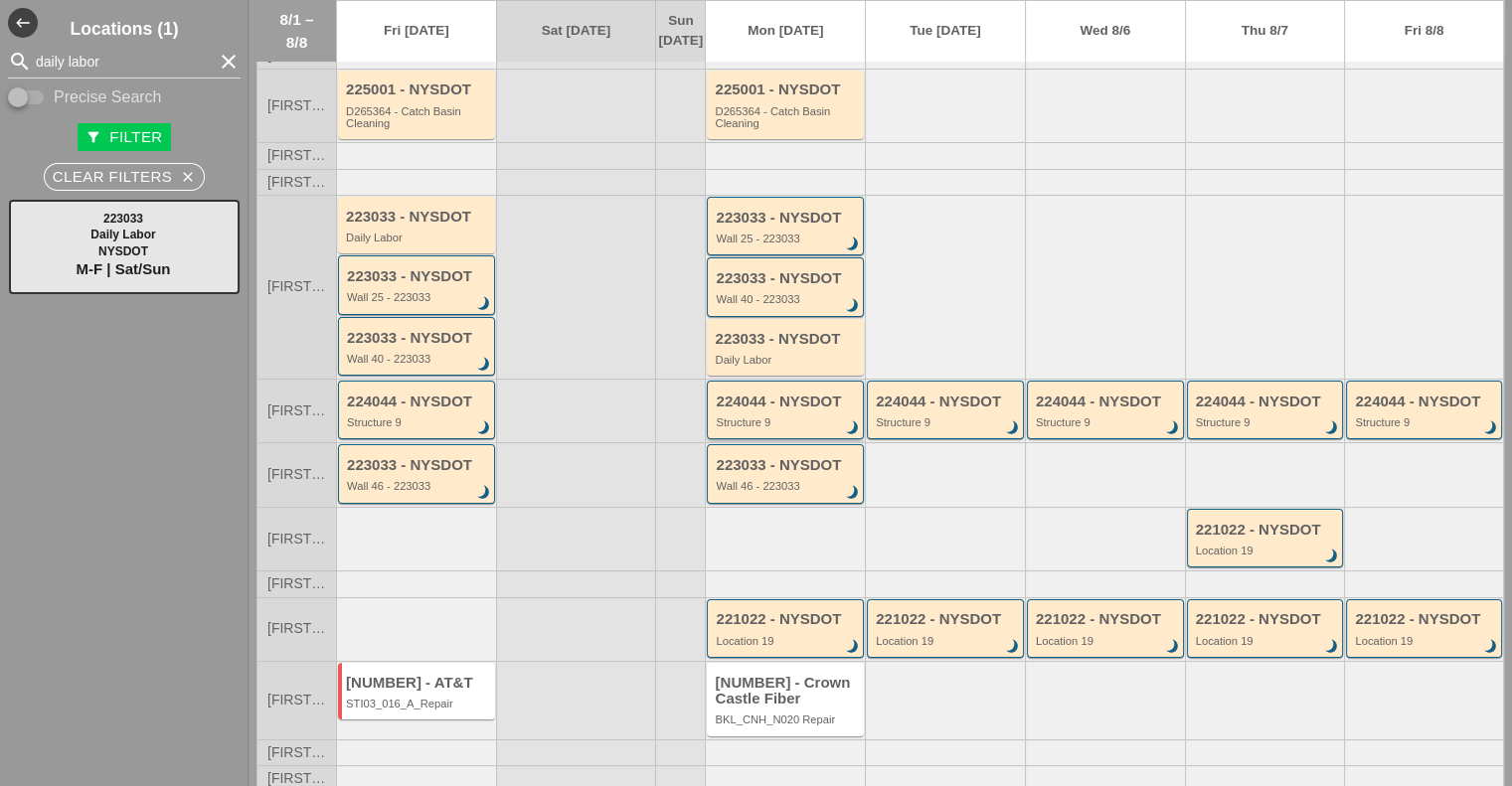 click on "224044 - NYSDOT" at bounding box center (786, 401) 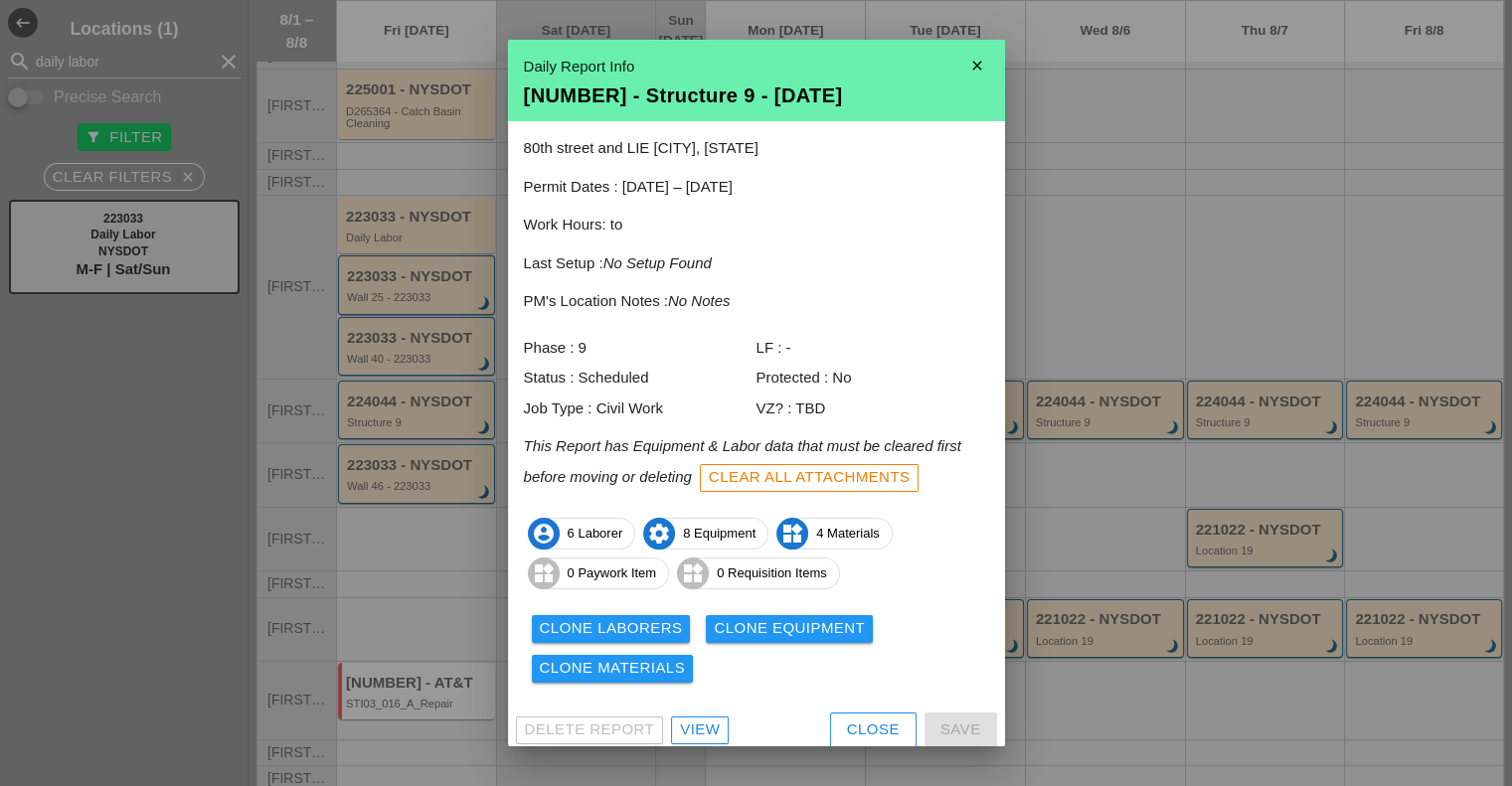 click on "close" at bounding box center [977, 66] 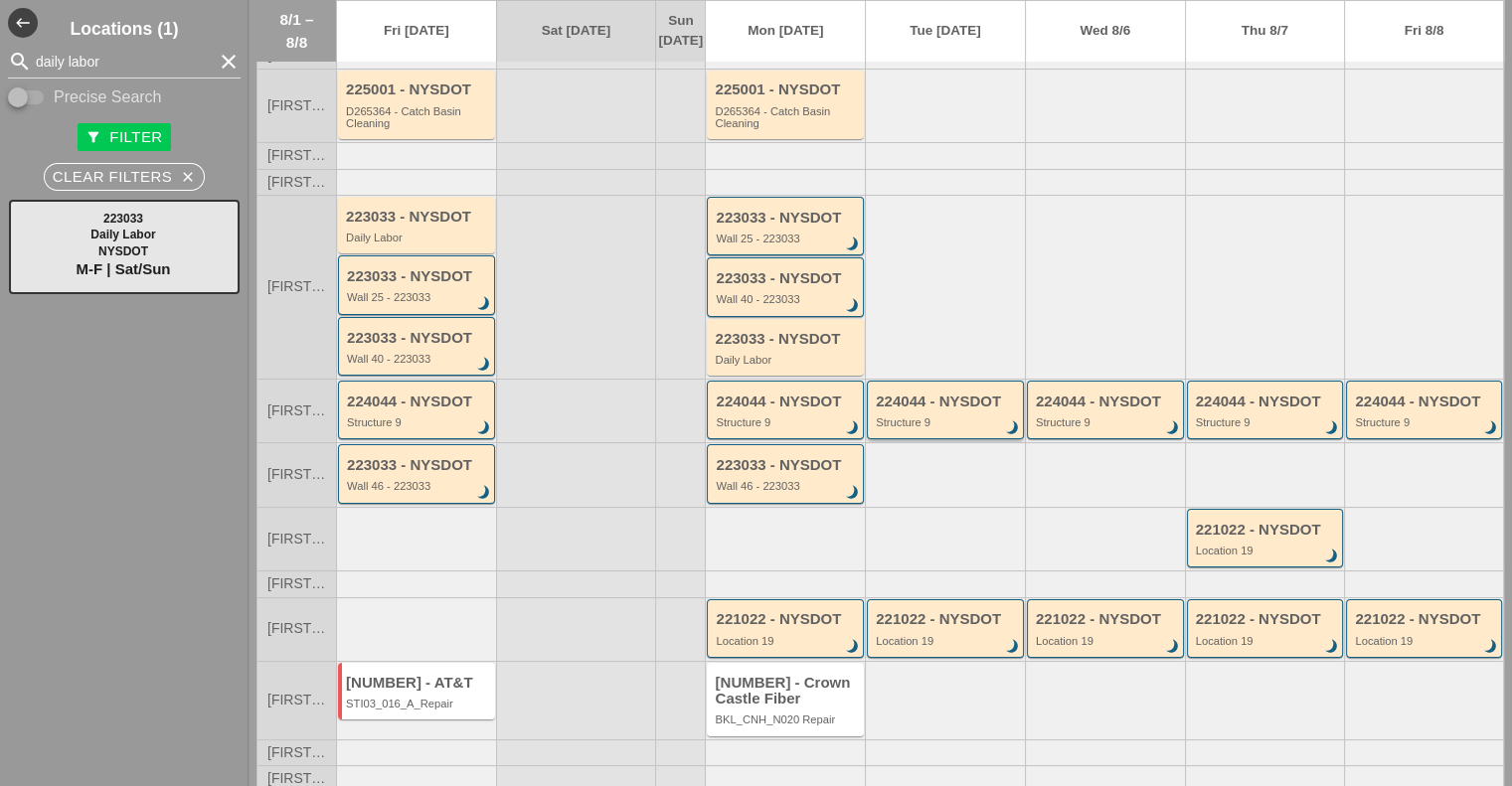 click on "224044 - NYSDOT  Structure 9 brightness_3" at bounding box center (945, 409) 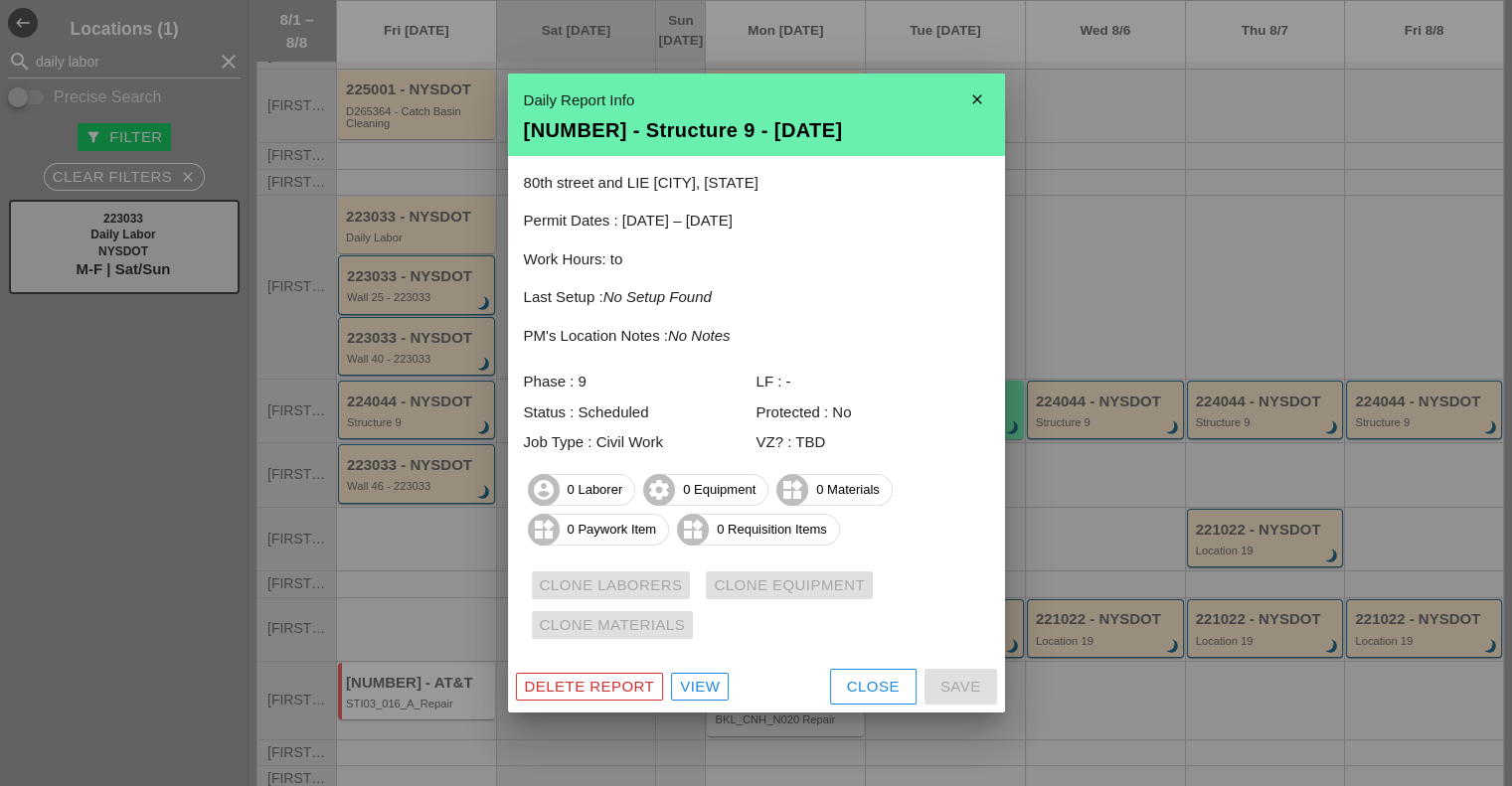 click on "close" at bounding box center [977, 99] 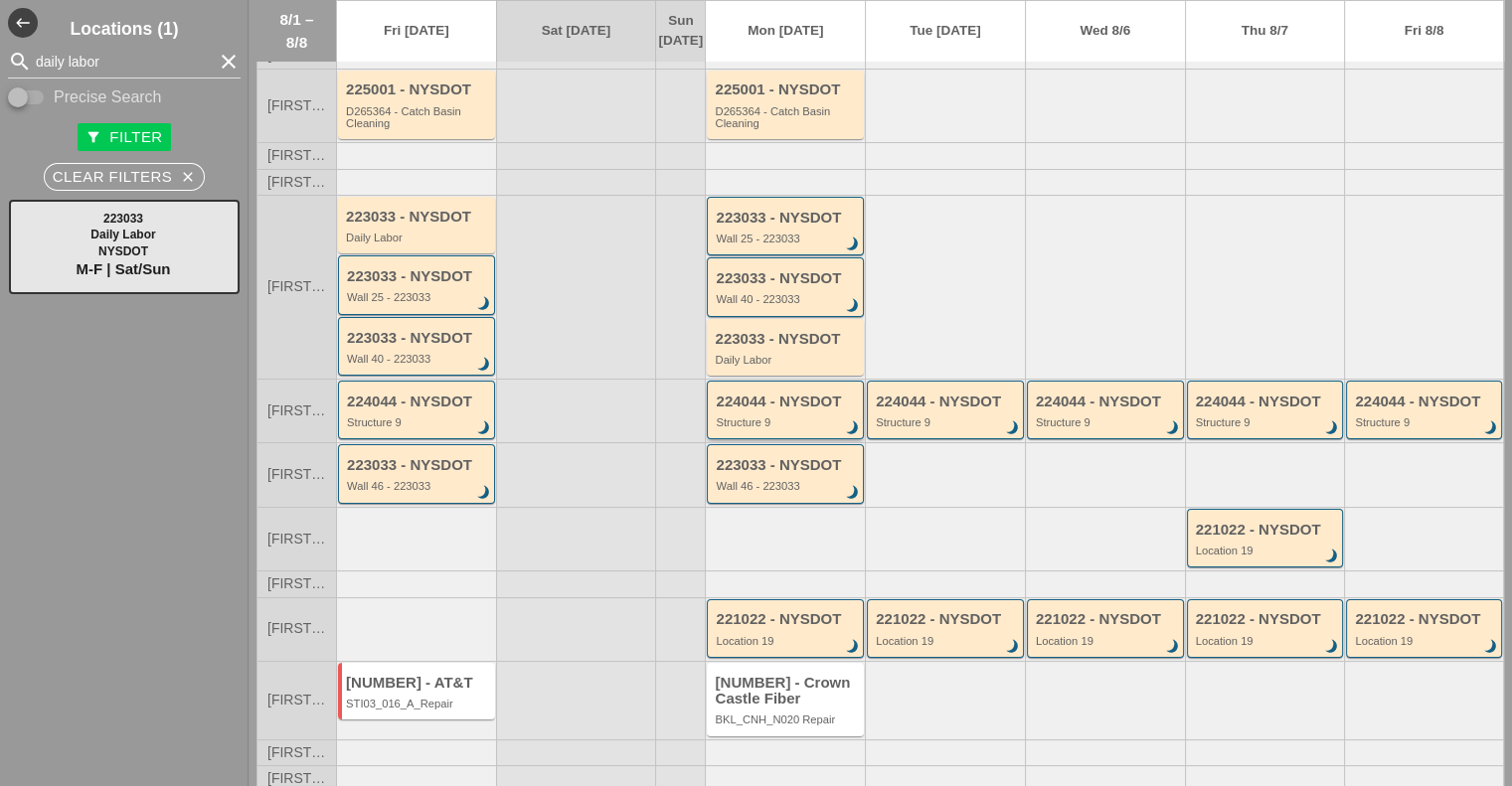 click on "Structure 9" at bounding box center (786, 422) 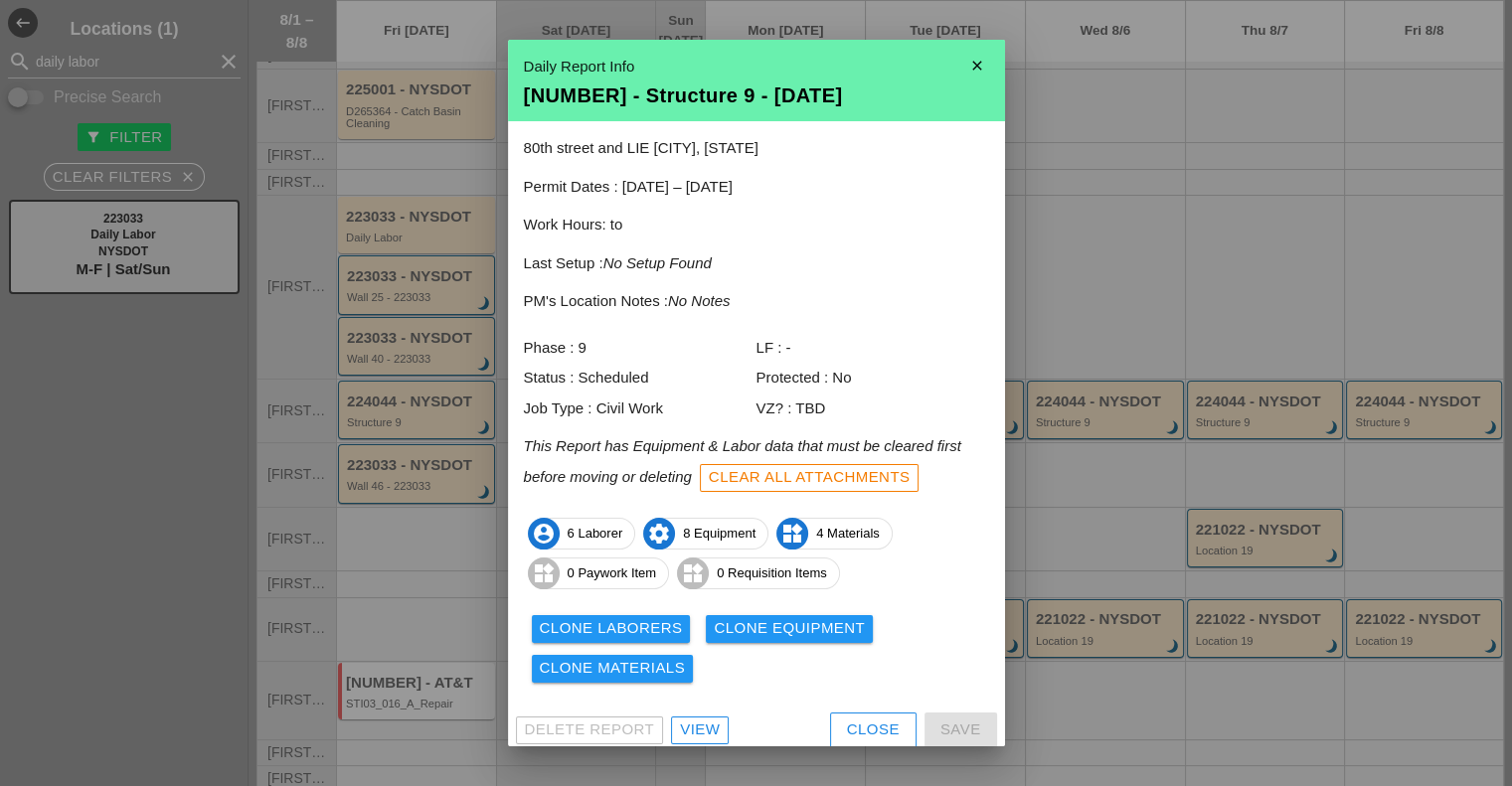 click on "close" at bounding box center (977, 66) 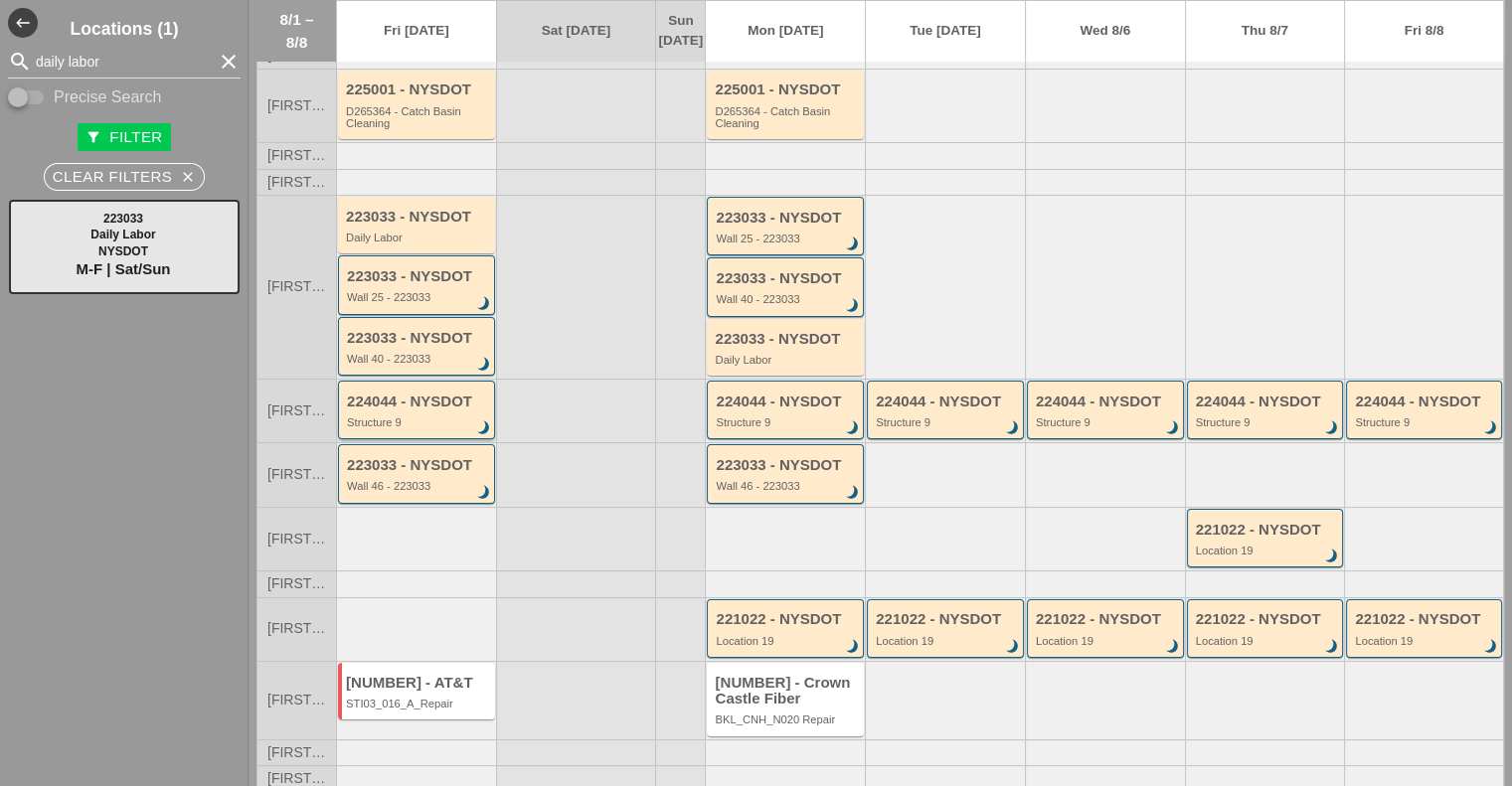 click on "Structure 9" at bounding box center (418, 422) 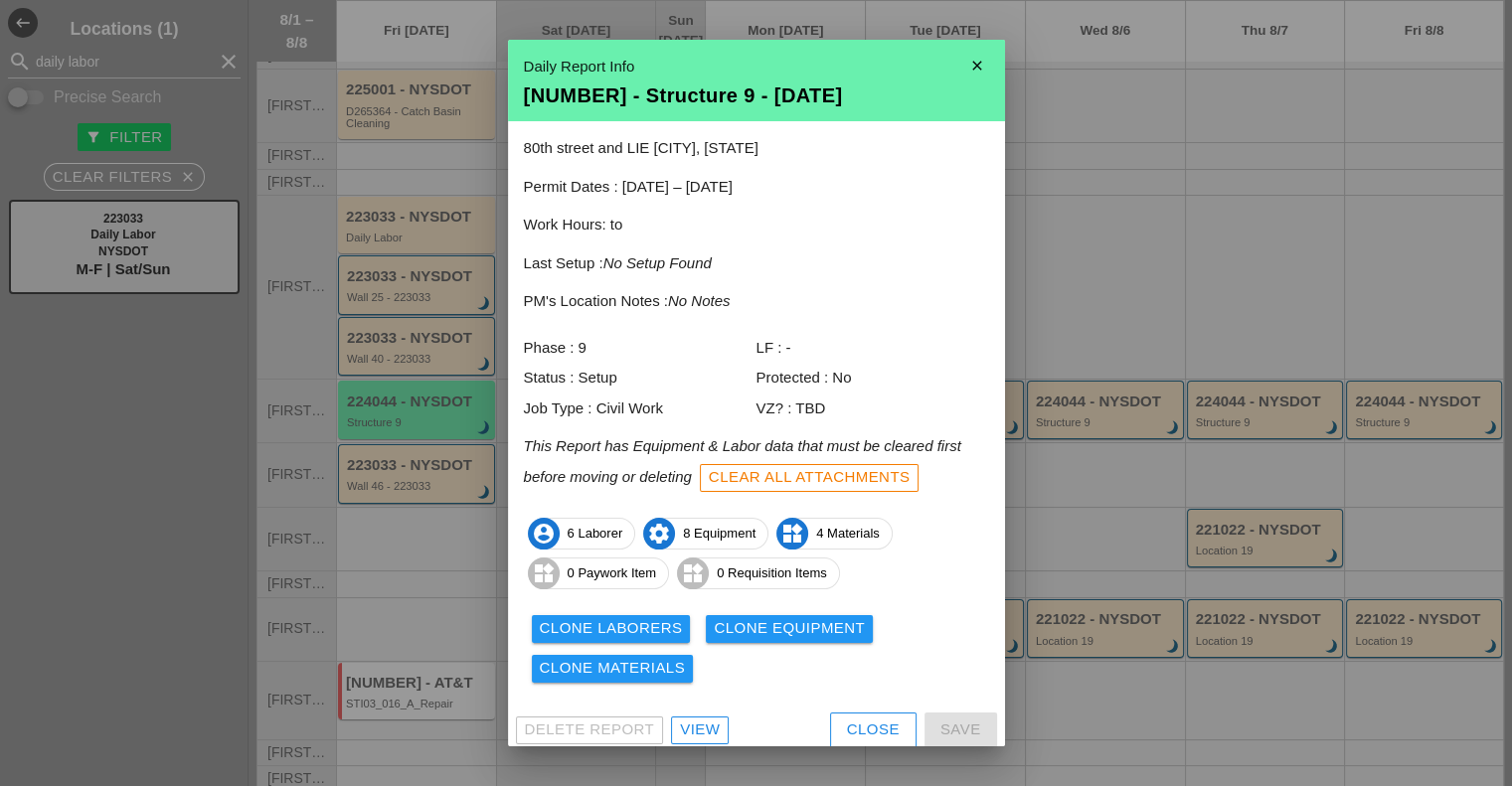 click on "close" at bounding box center [977, 66] 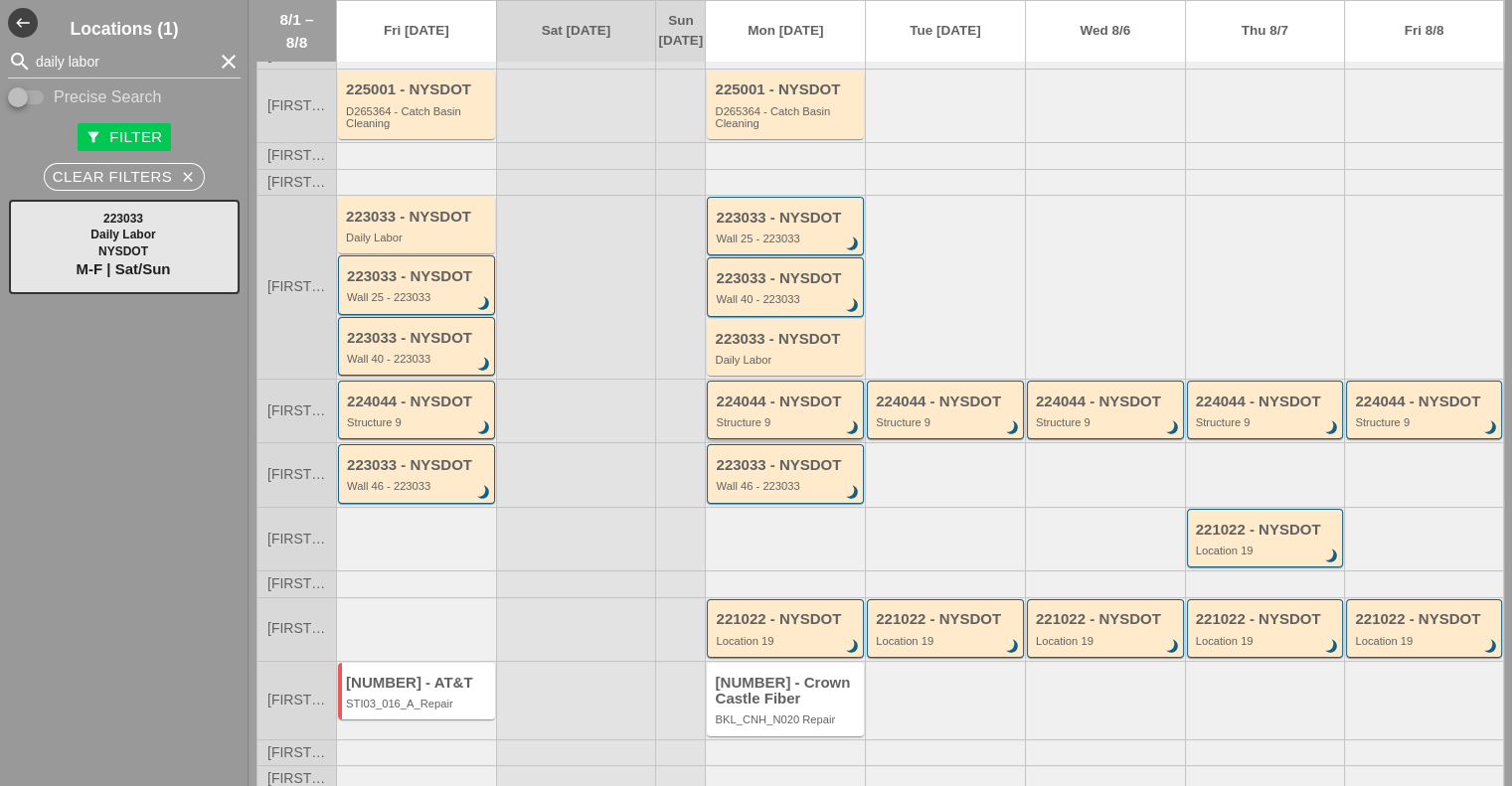 click on "224044 - NYSDOT  Structure 9 brightness_3" at bounding box center (786, 411) 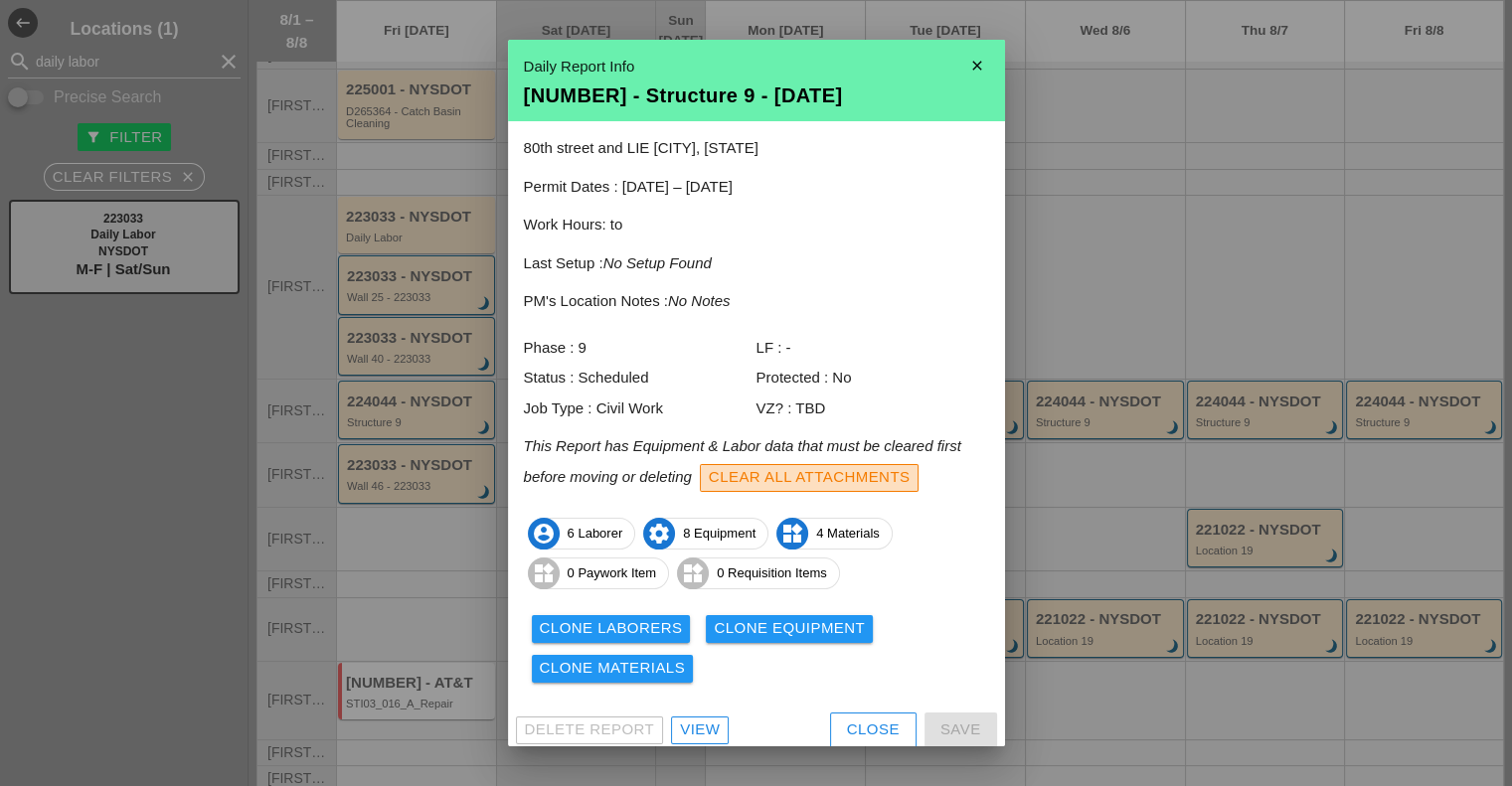 click on "Clear All Attachments" at bounding box center (809, 477) 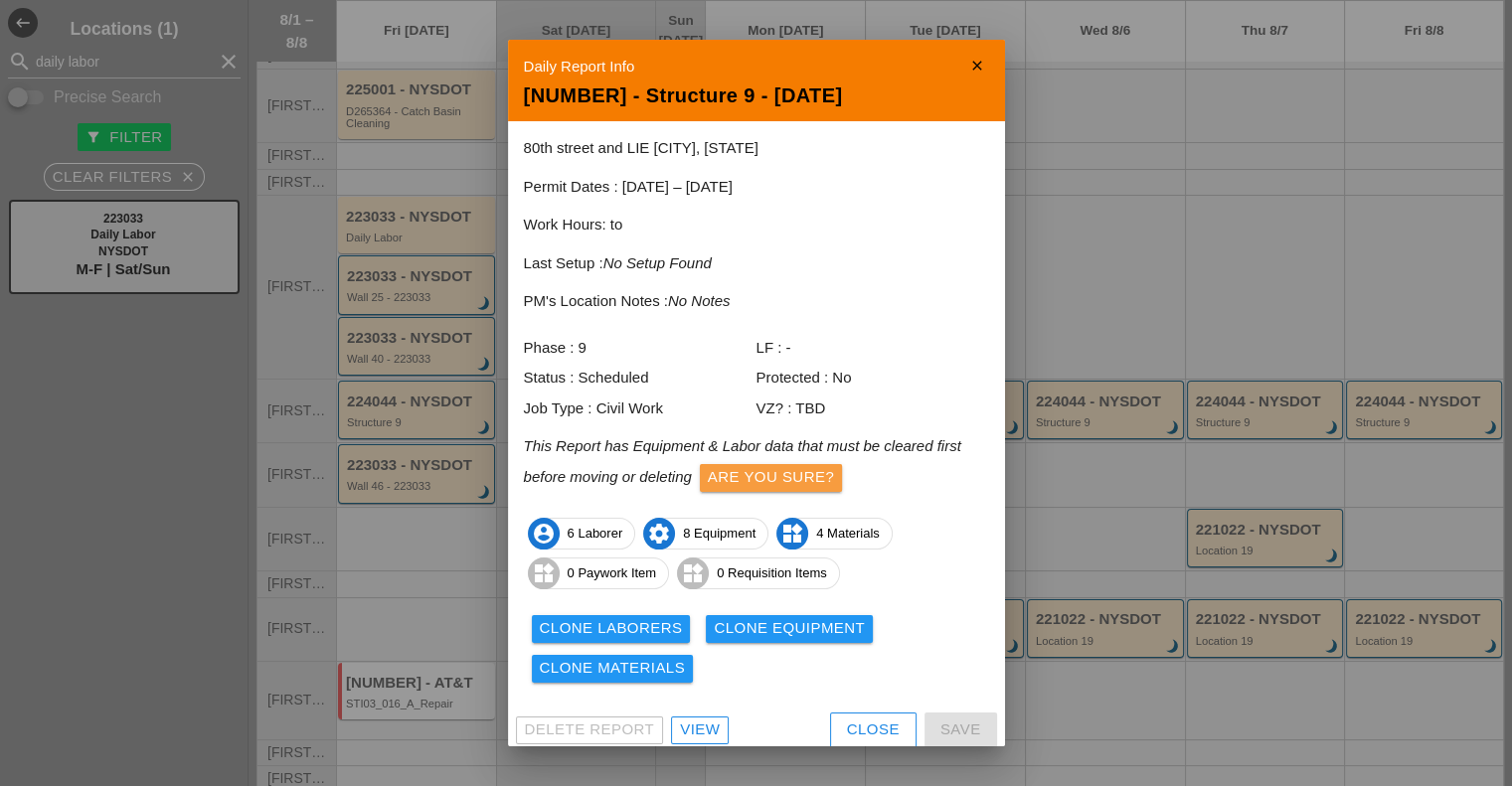 click on "Are you sure?" at bounding box center (770, 477) 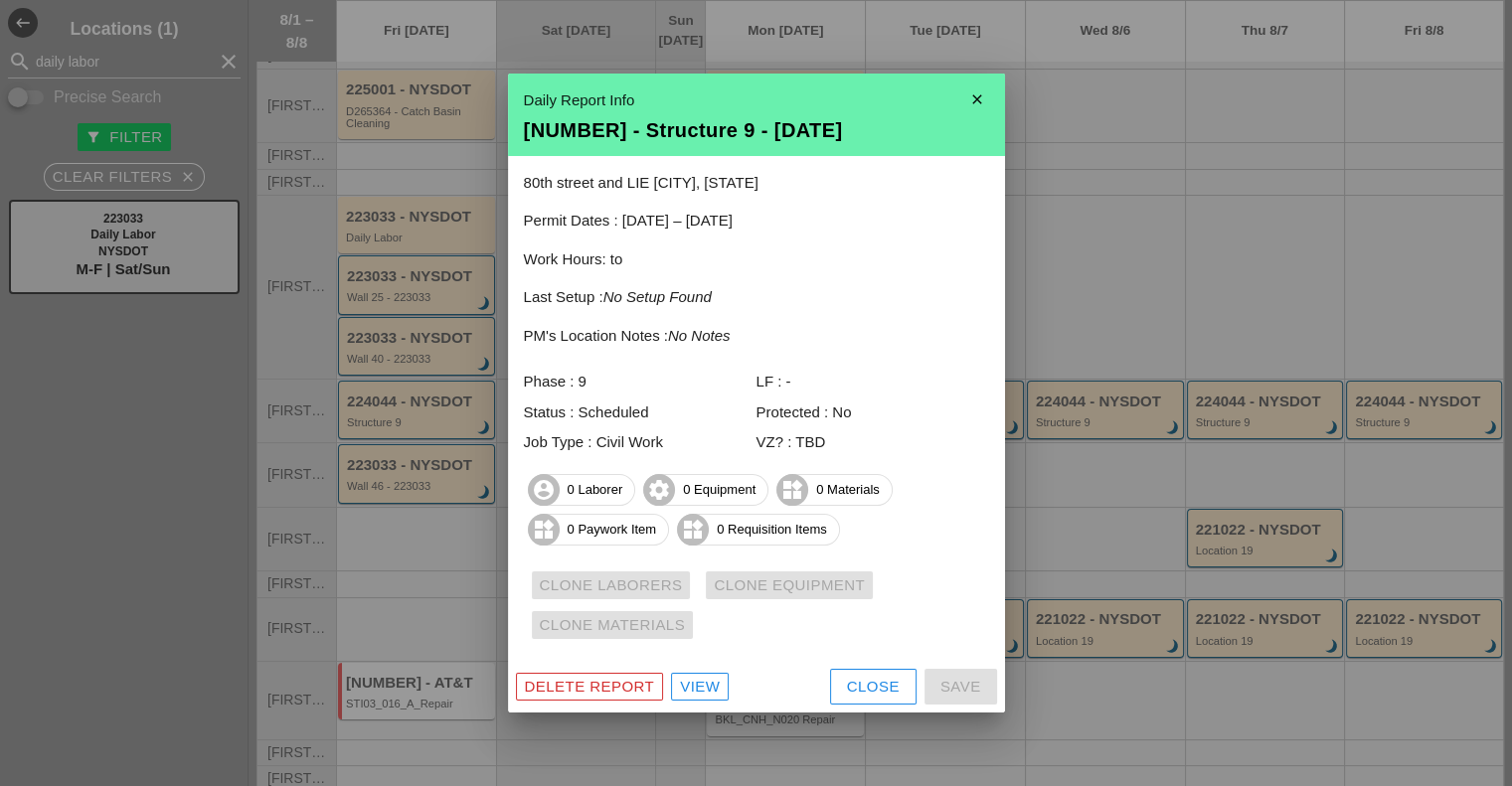 click on "Delete Report" at bounding box center [589, 687] 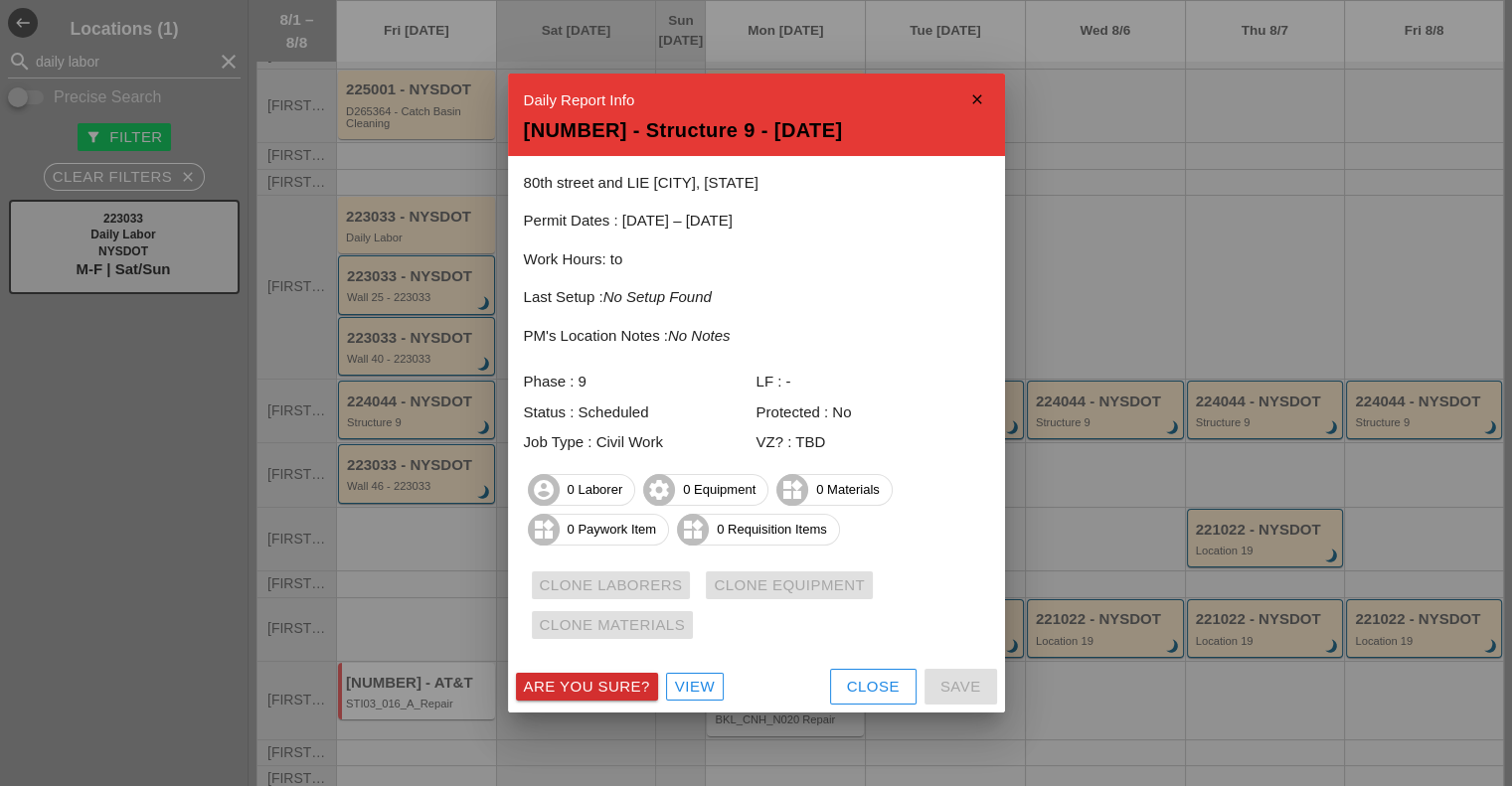 click on "Are you sure?" at bounding box center (587, 687) 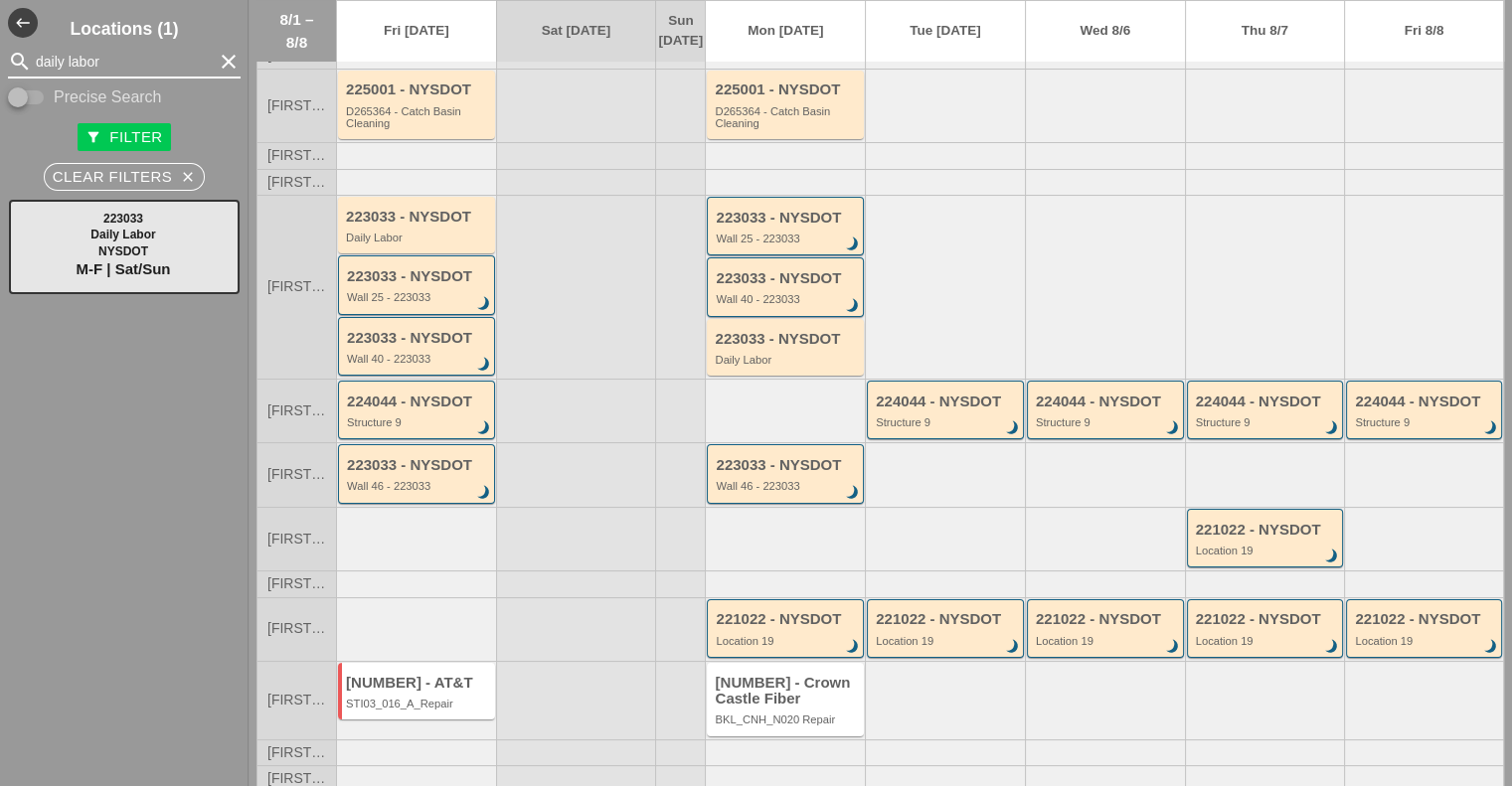 drag, startPoint x: 113, startPoint y: 54, endPoint x: 27, endPoint y: 65, distance: 86.70063 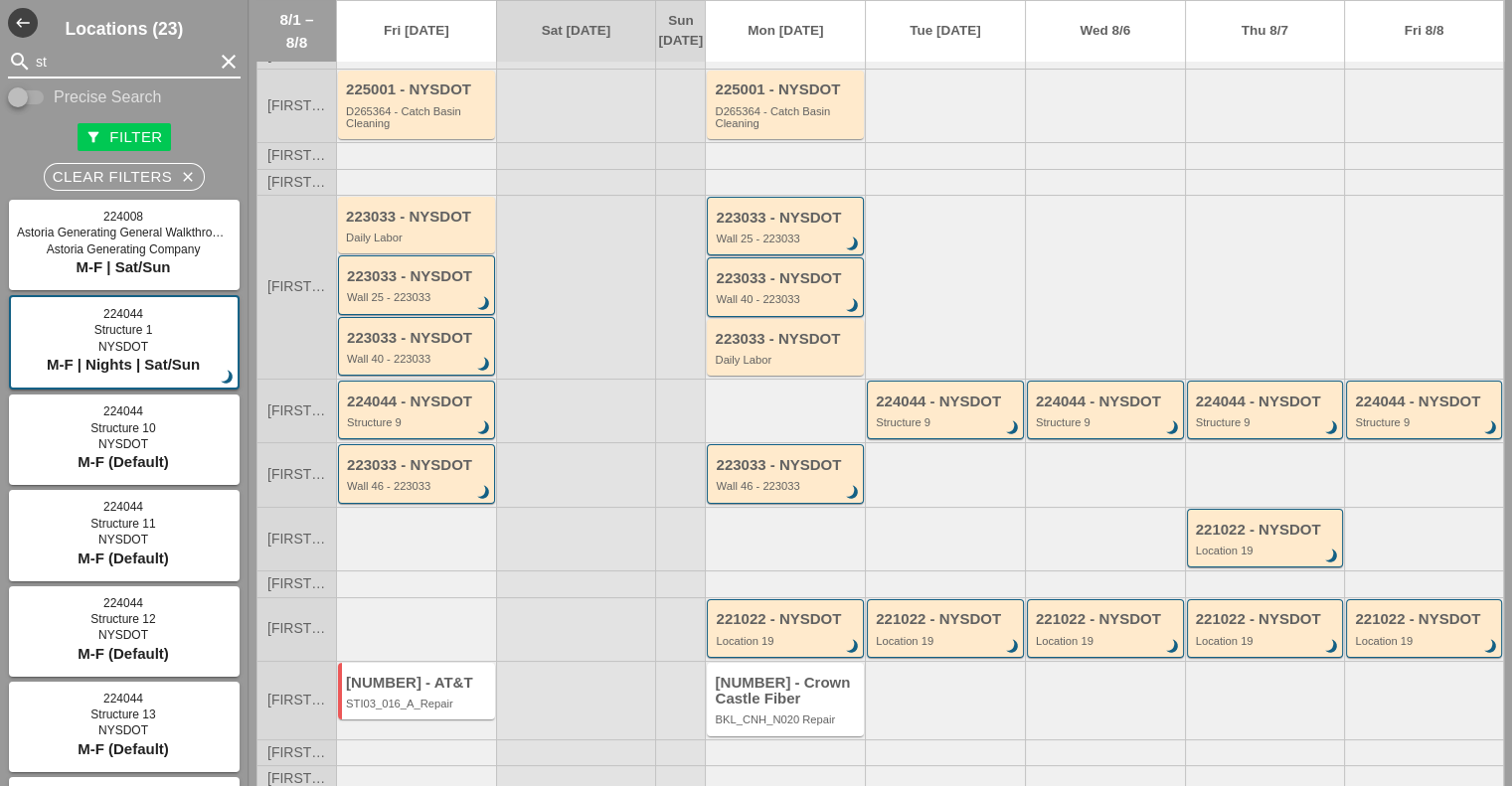 type on "s" 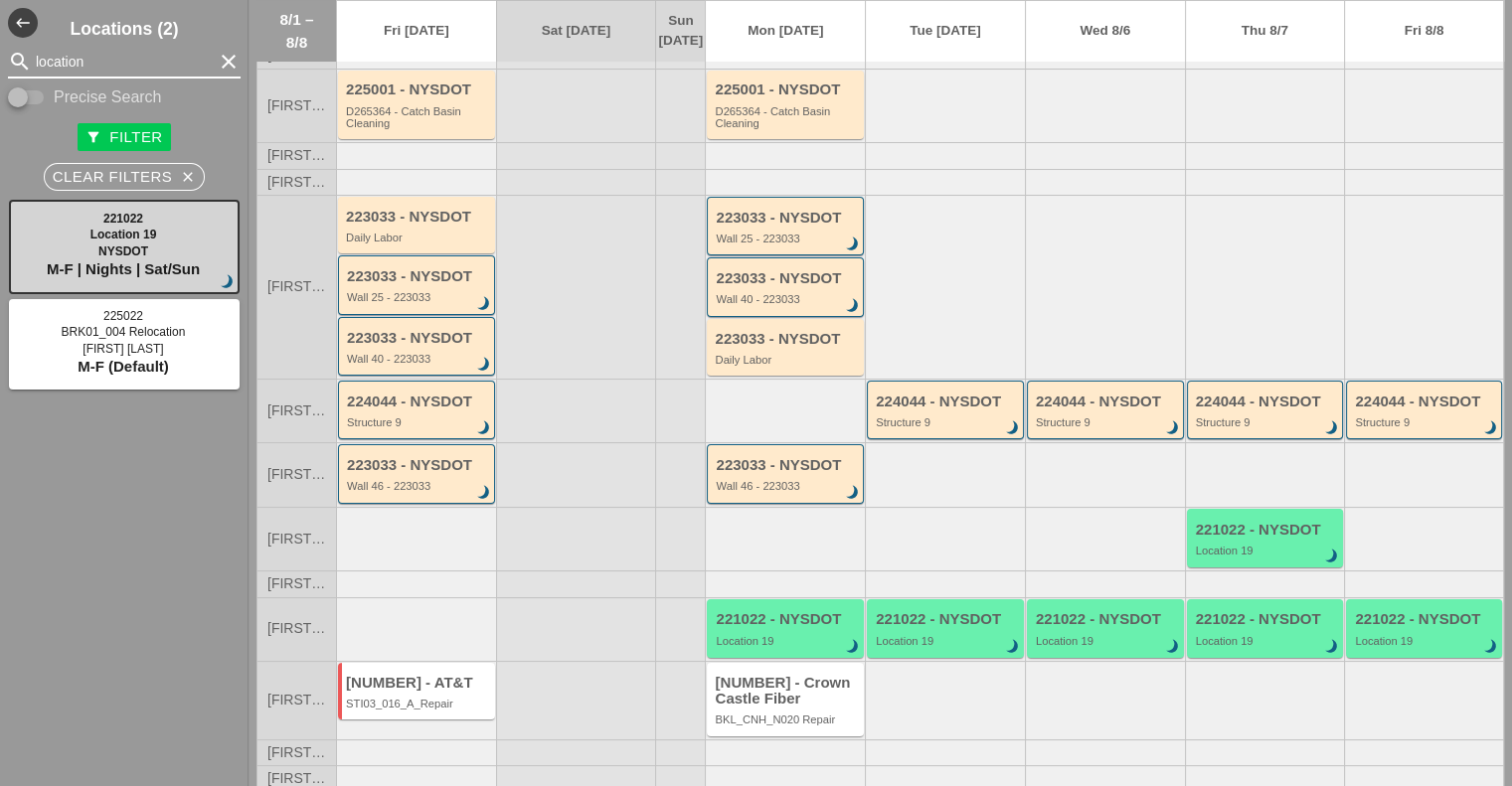 type on "location" 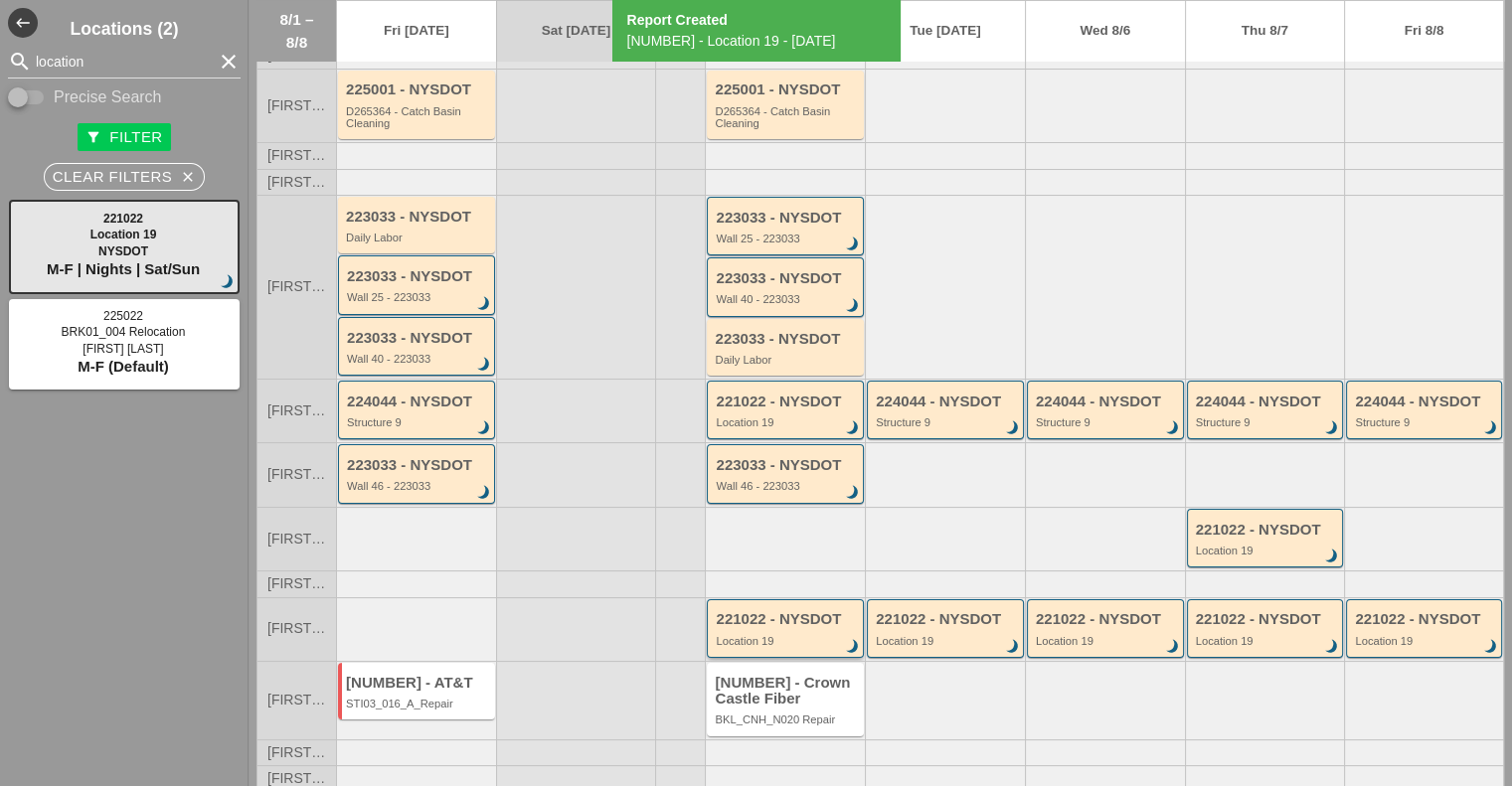 click on "221022 - NYSDOT  Location 19 brightness_3" at bounding box center (786, 629) 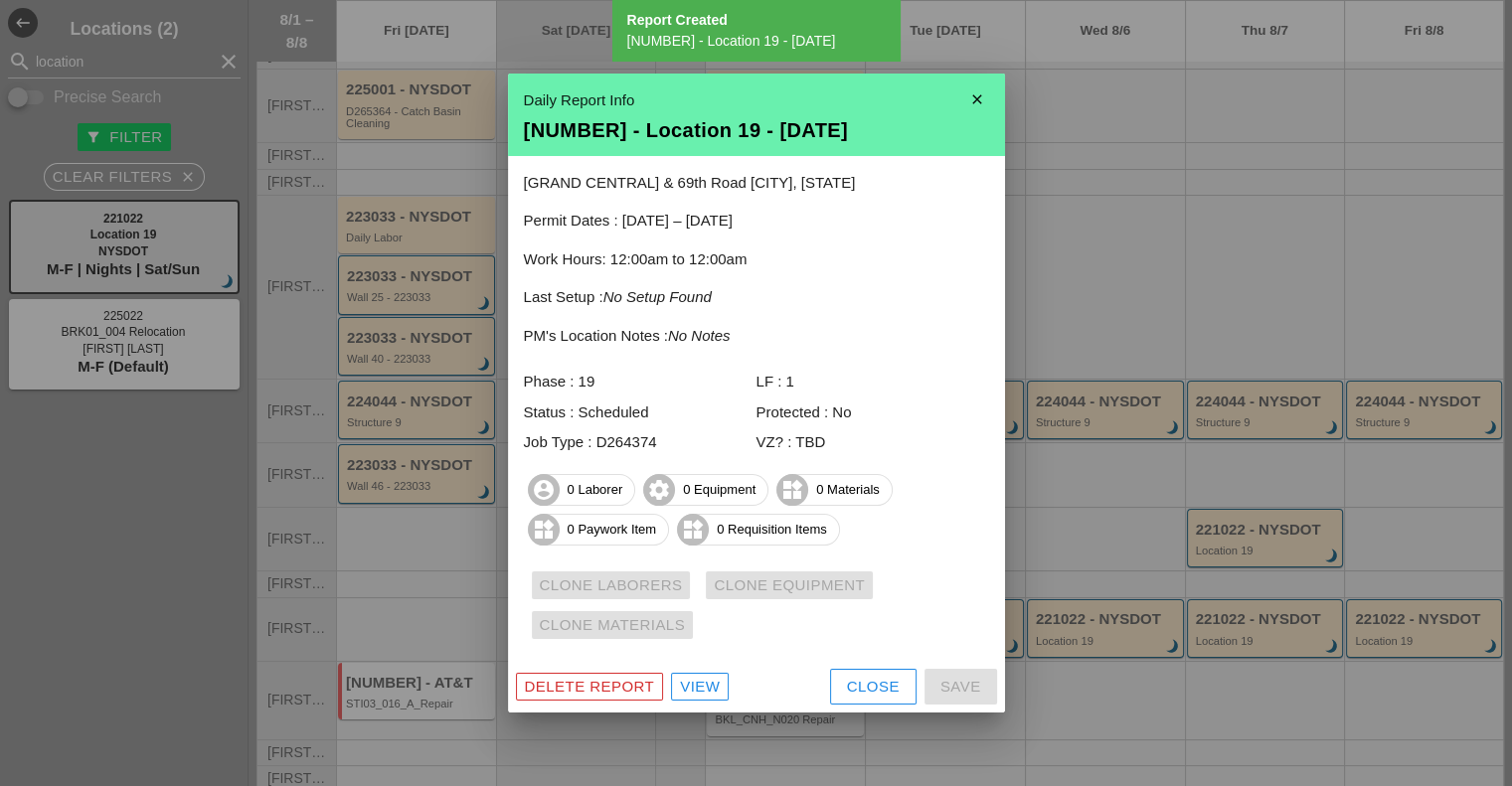 click on "Delete Report" at bounding box center [589, 687] 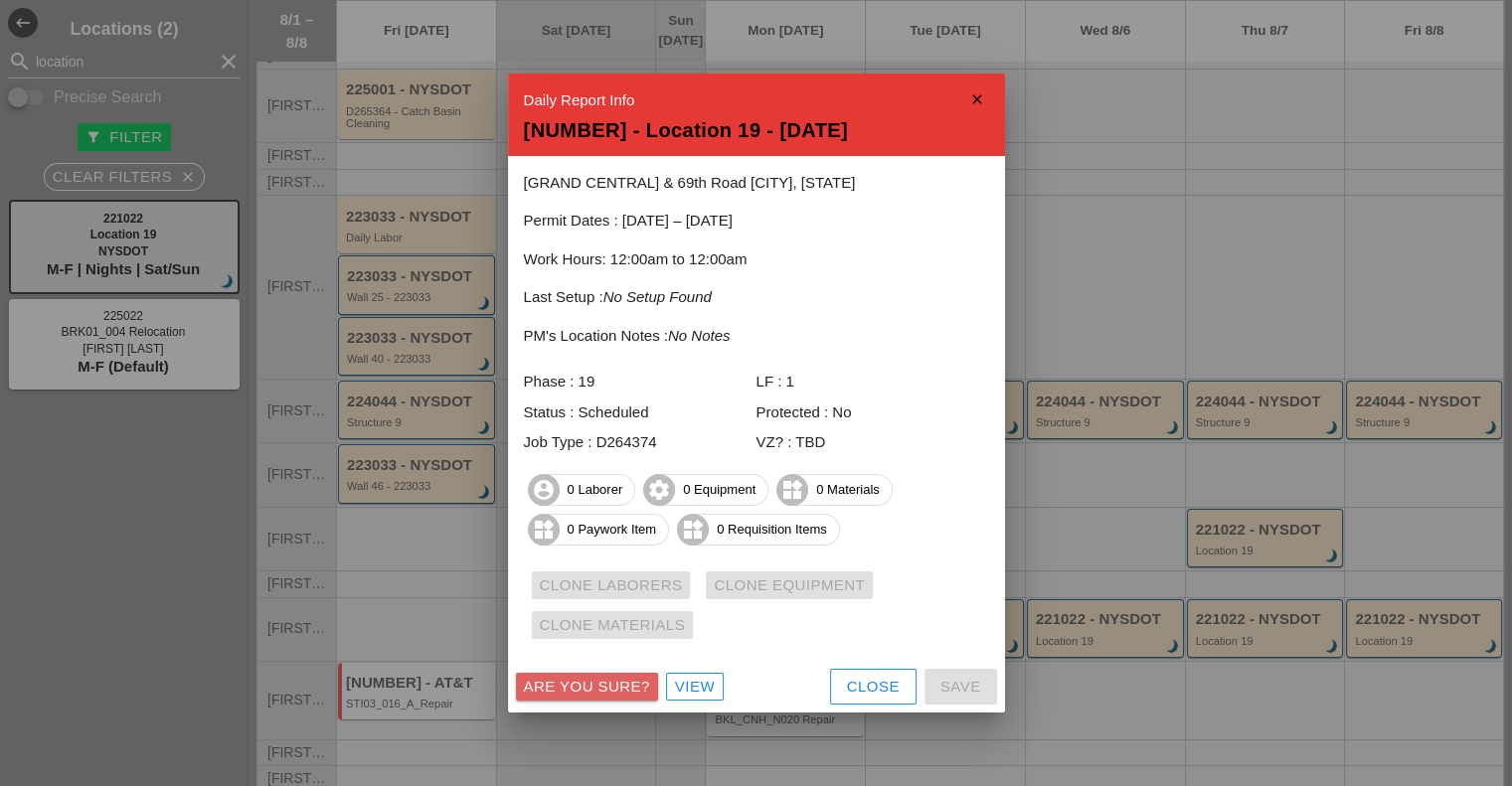 click on "Are you sure?" at bounding box center [587, 687] 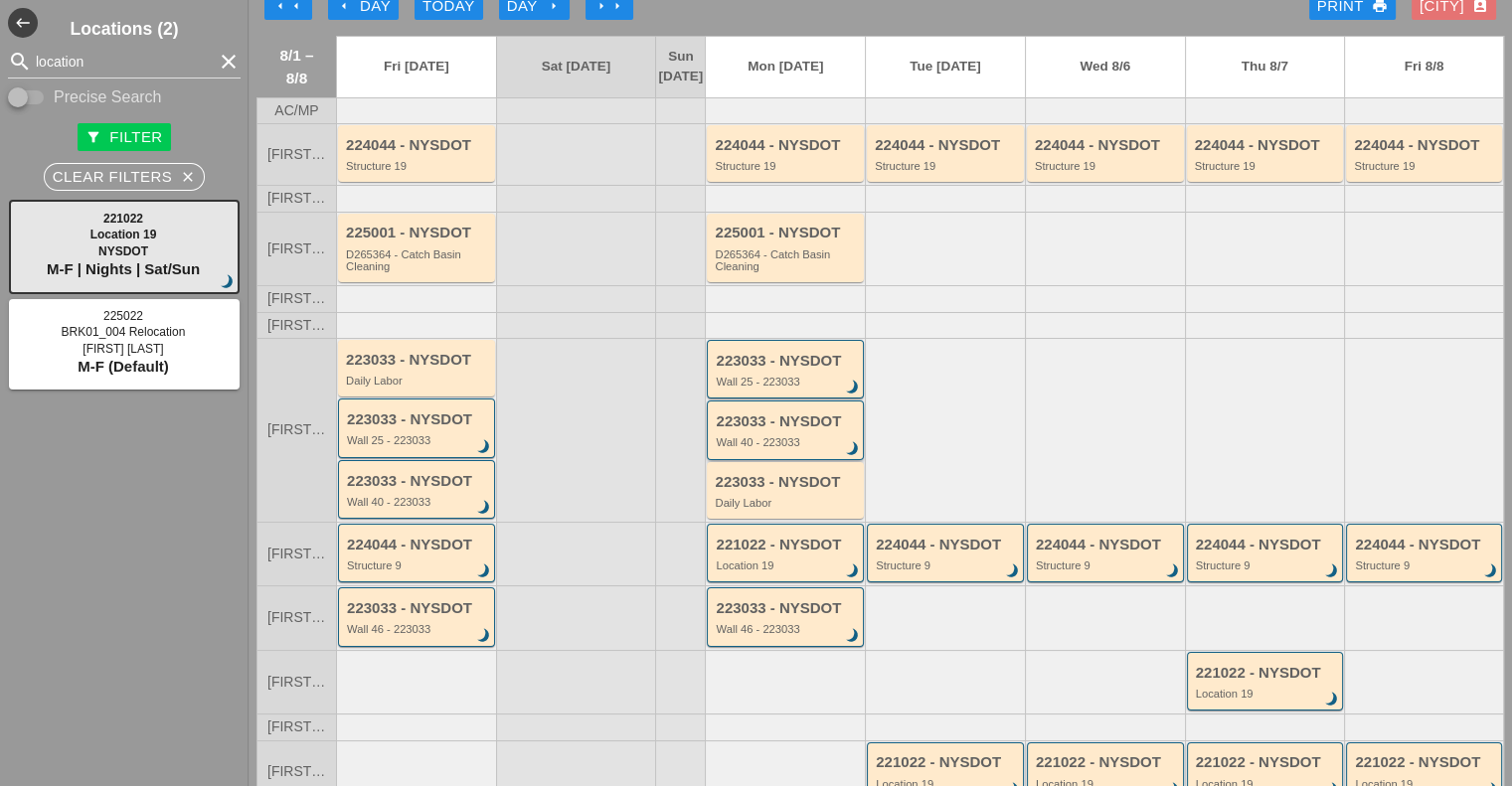 scroll, scrollTop: 0, scrollLeft: 0, axis: both 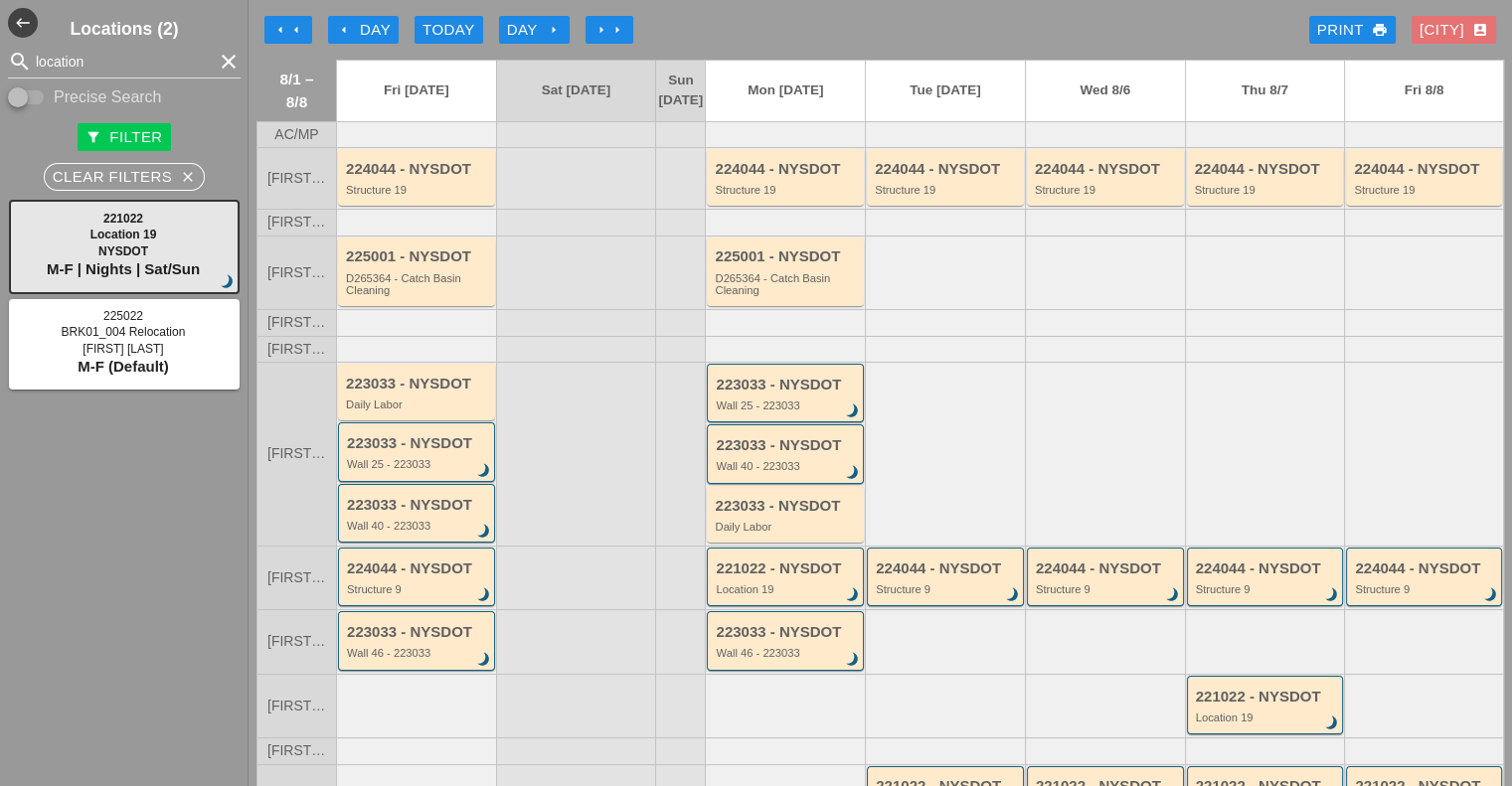 click on "arrow_left arrow_left arrow_left Day Today Day arrow_right arrow_right arrow_right Print print Austin account_box" at bounding box center (880, 30) 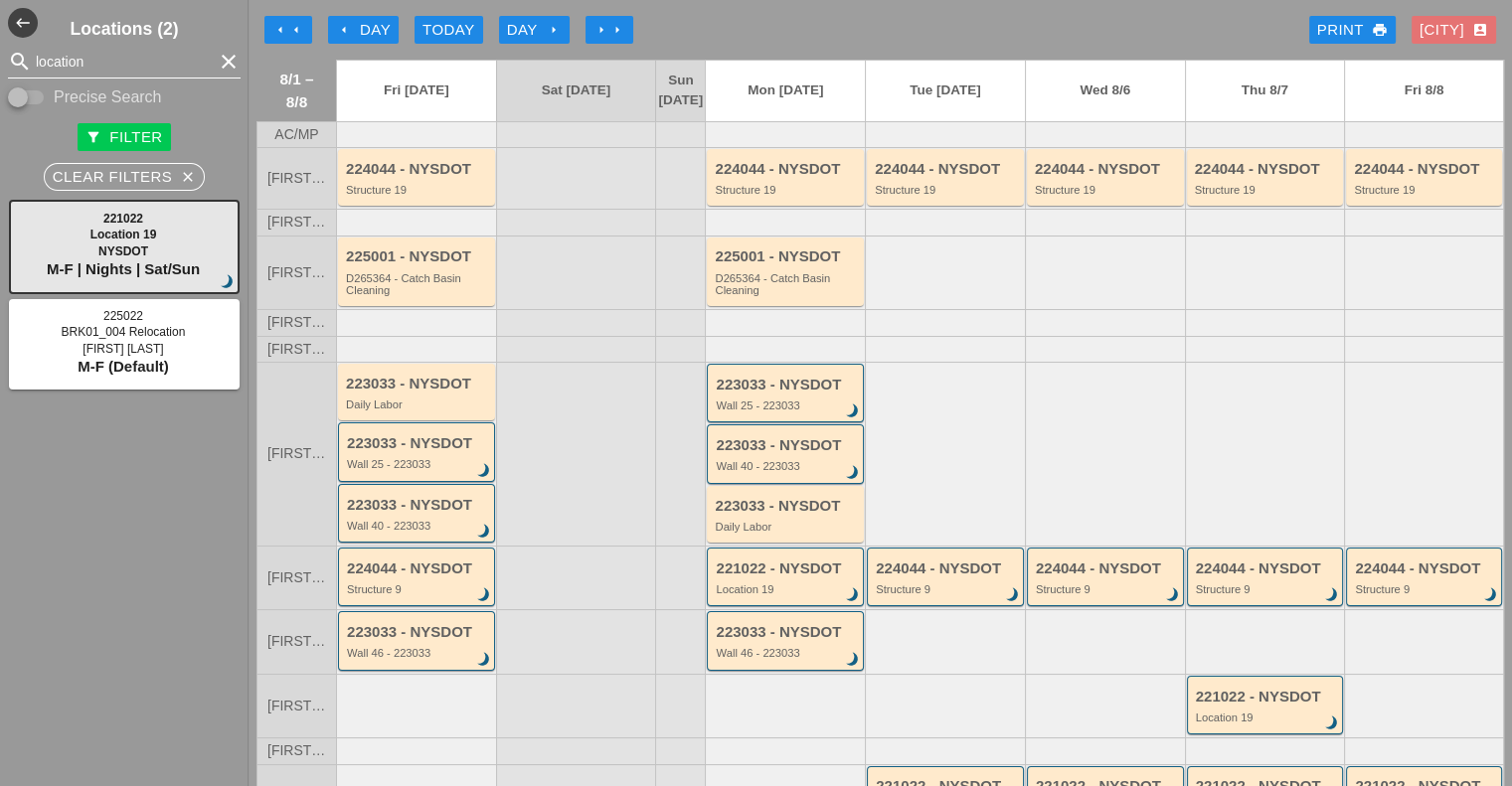 click on "clear" at bounding box center (229, 62) 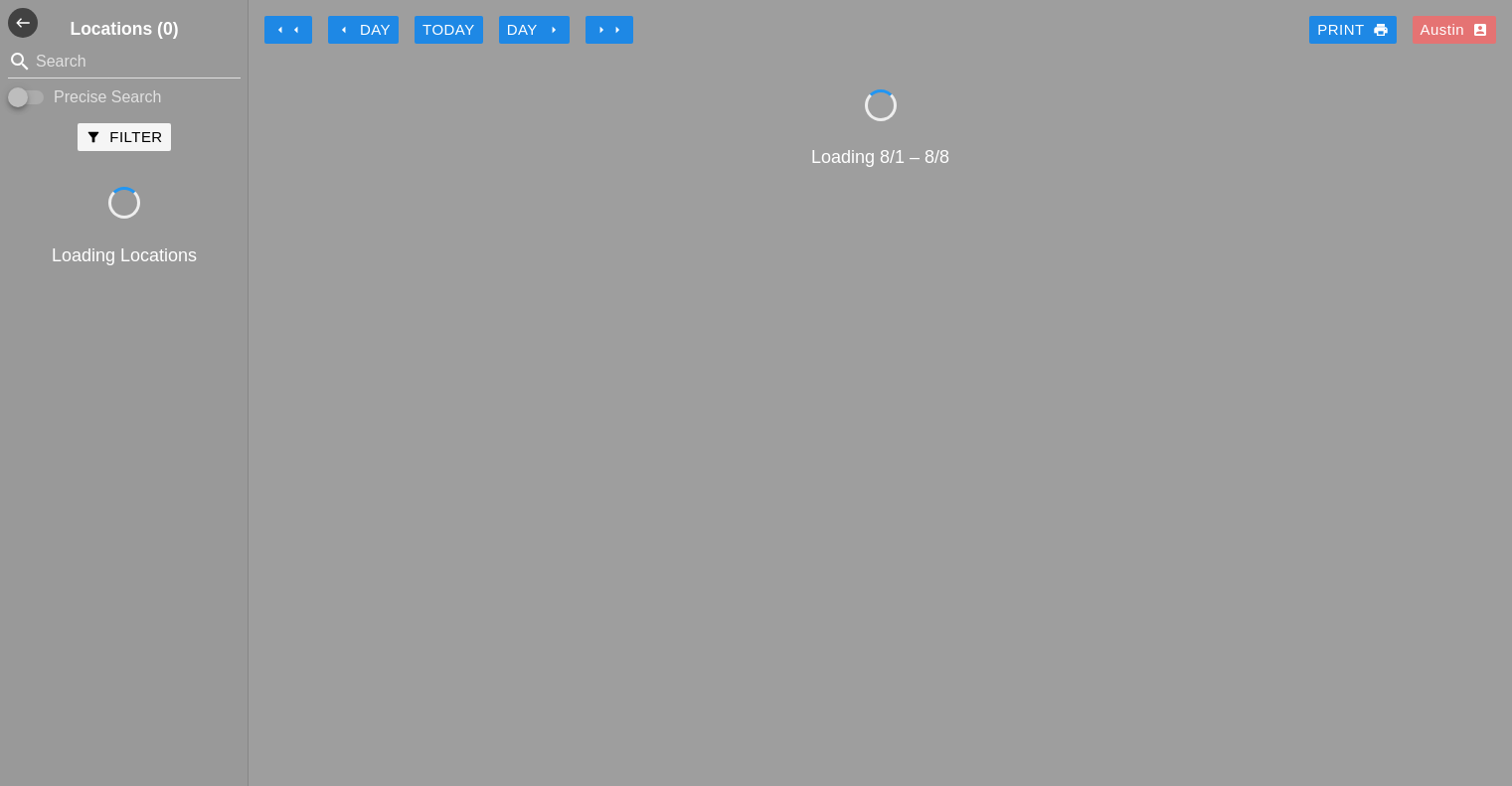 scroll, scrollTop: 0, scrollLeft: 0, axis: both 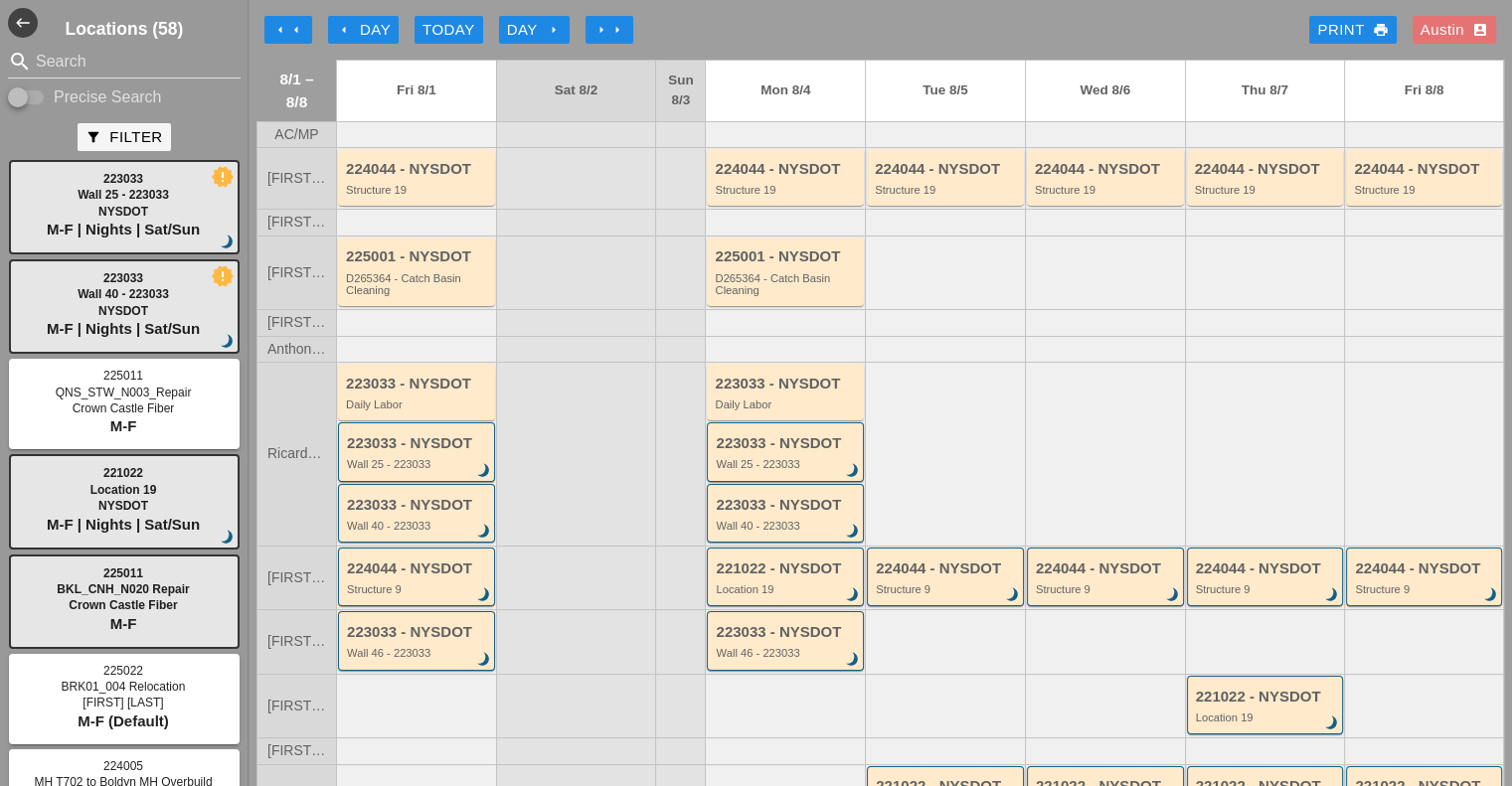 click on "arrow_left arrow_left arrow_left Day Today Day arrow_right arrow_right arrow_right Print print [CITY] account_box" at bounding box center [880, 30] 